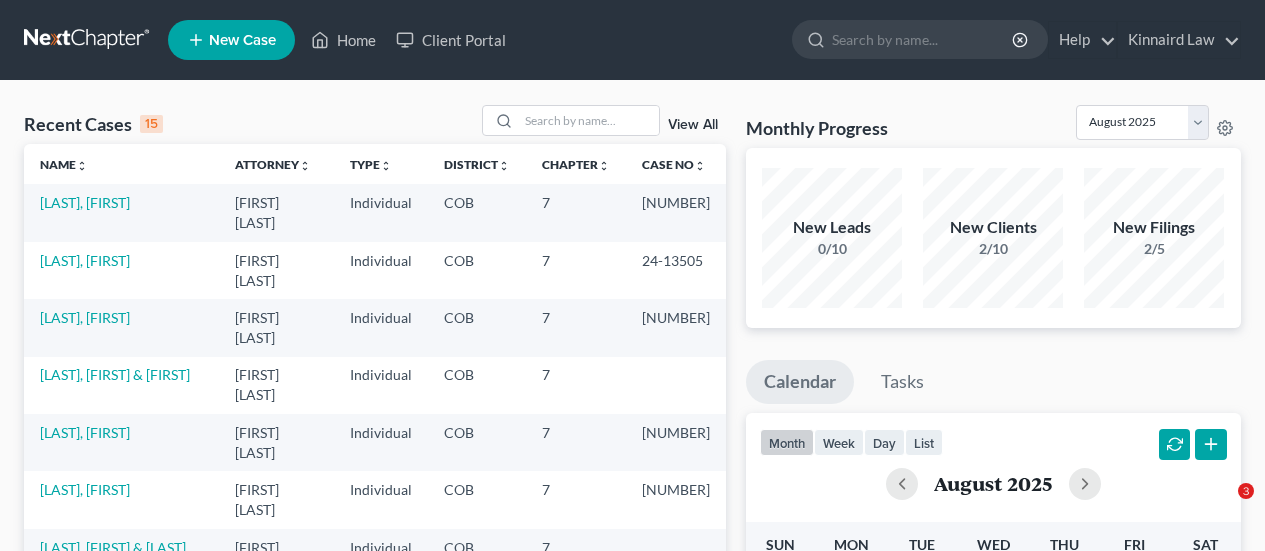 scroll, scrollTop: 0, scrollLeft: 0, axis: both 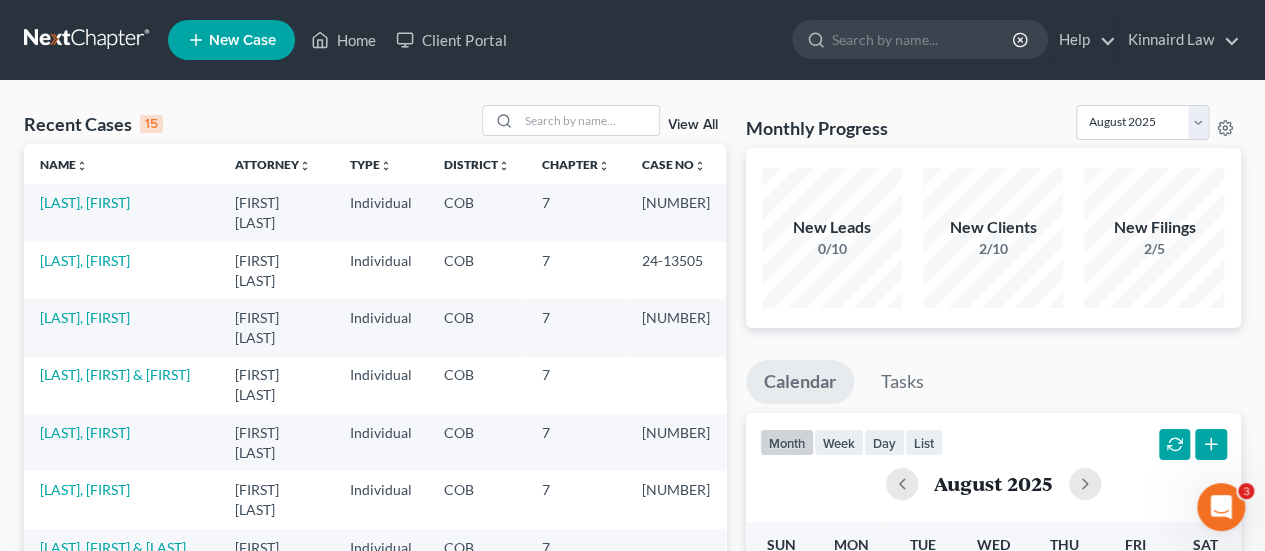 click on "New Case" at bounding box center (242, 40) 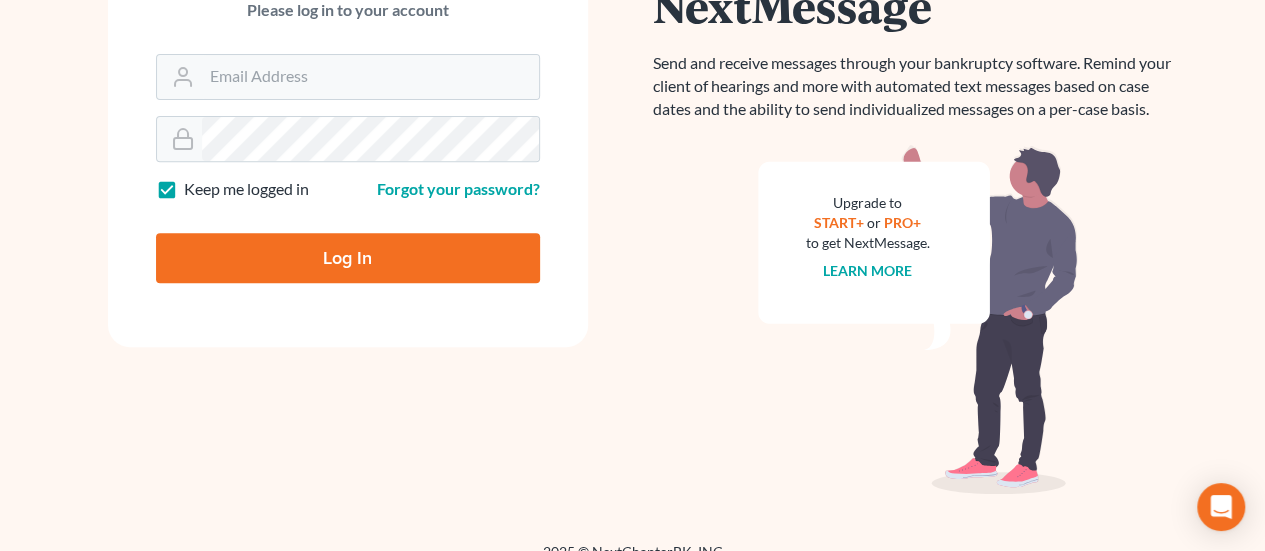 scroll, scrollTop: 344, scrollLeft: 0, axis: vertical 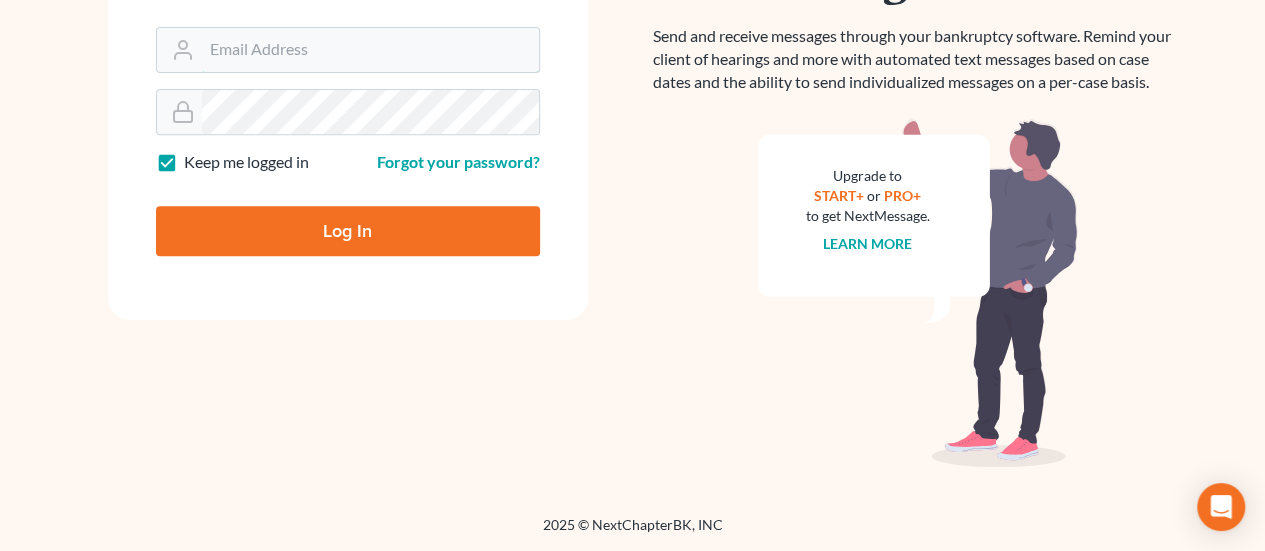 type on "[EMAIL]" 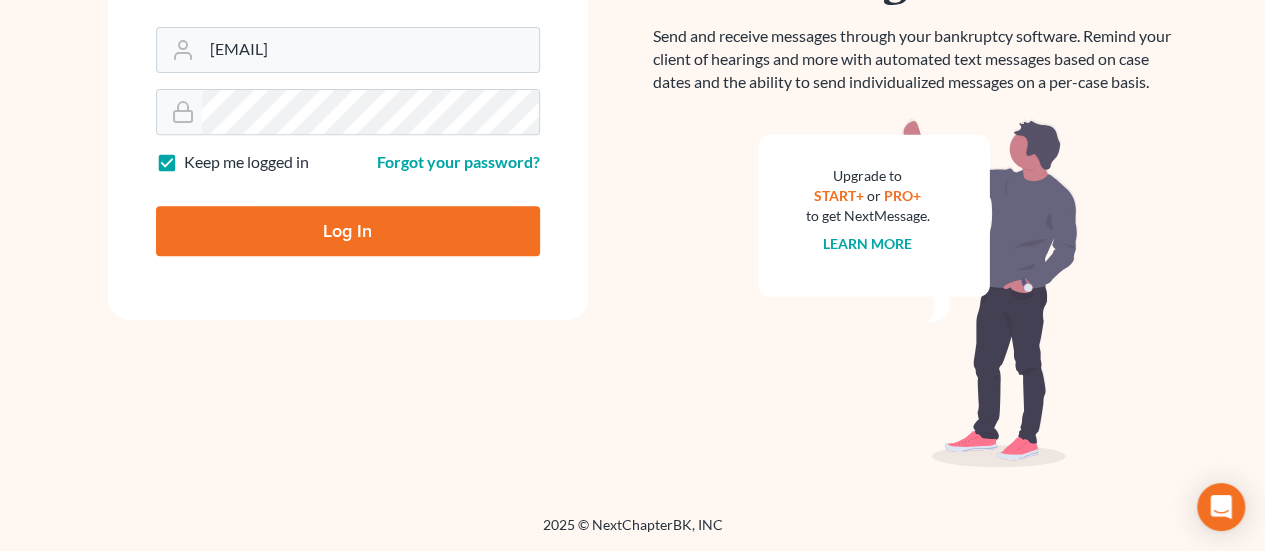drag, startPoint x: 269, startPoint y: 230, endPoint x: 708, endPoint y: 434, distance: 484.08368 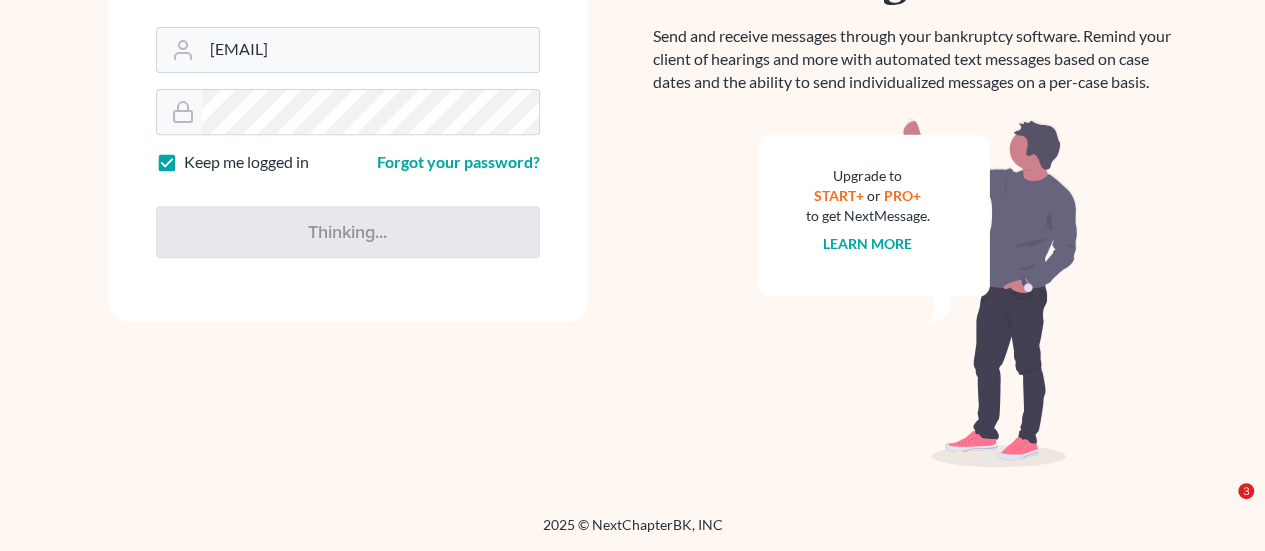 type on "Thinking..." 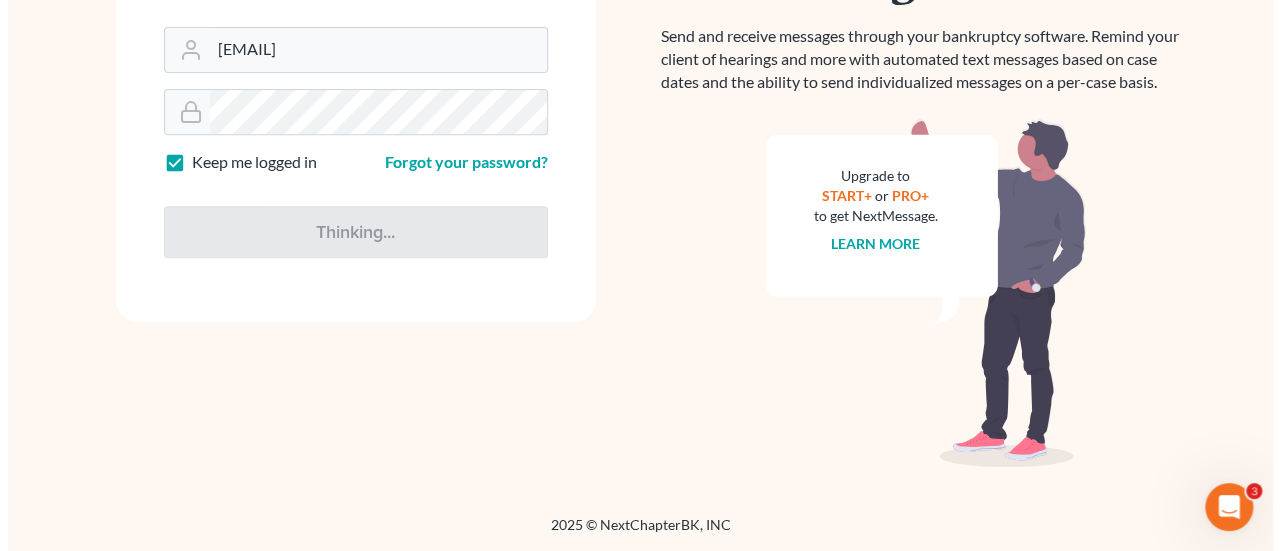 scroll, scrollTop: 0, scrollLeft: 0, axis: both 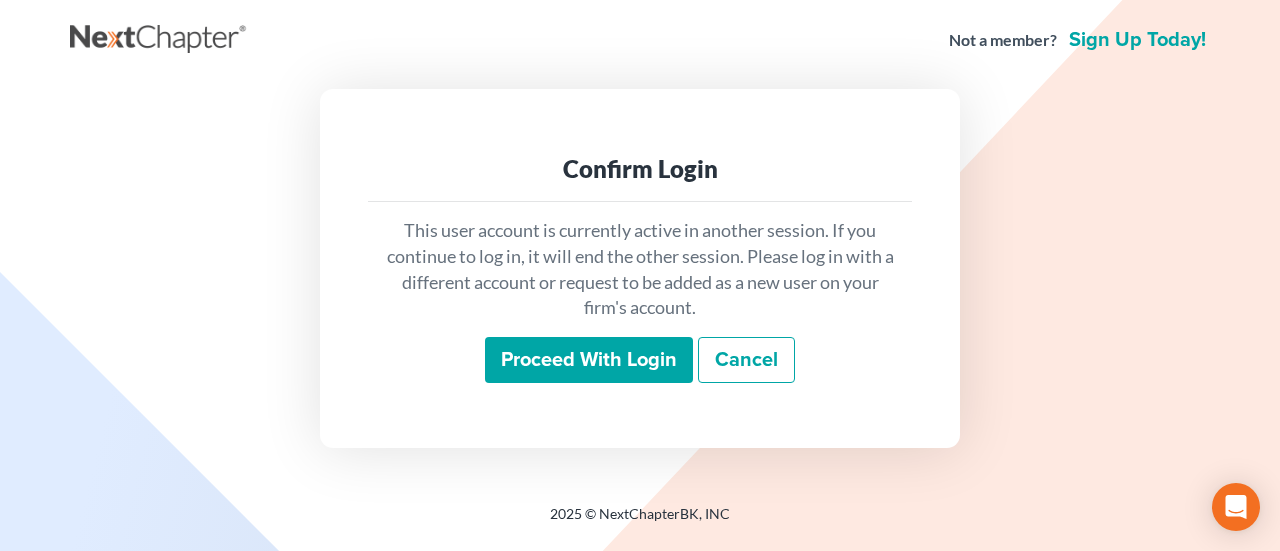 click on "Proceed with login" at bounding box center (589, 360) 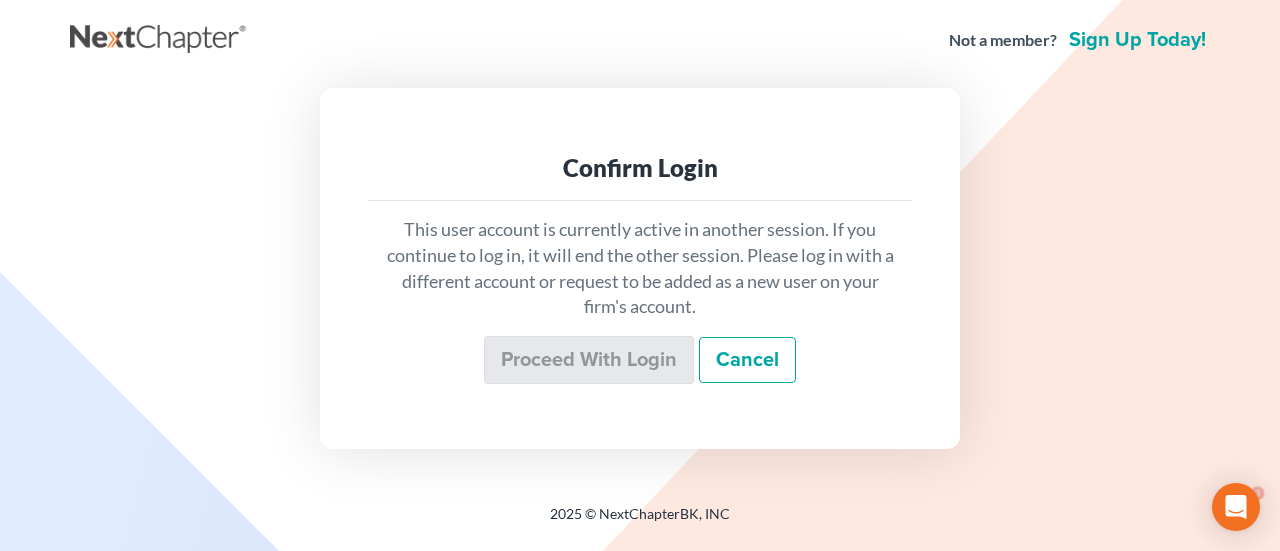 scroll, scrollTop: 0, scrollLeft: 0, axis: both 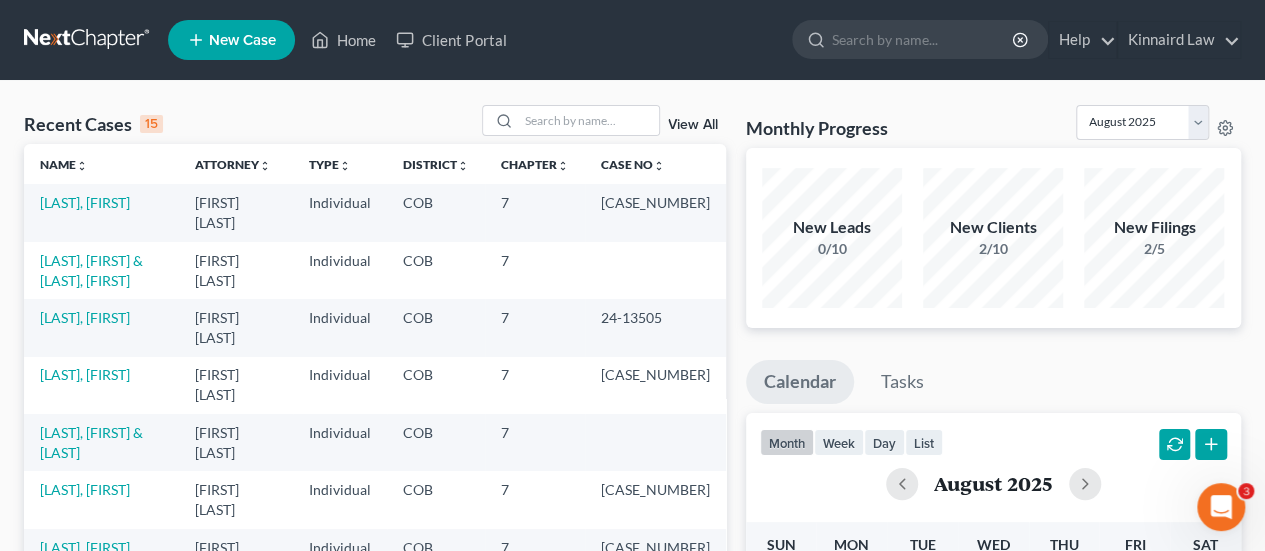 click on "New Case" at bounding box center (242, 40) 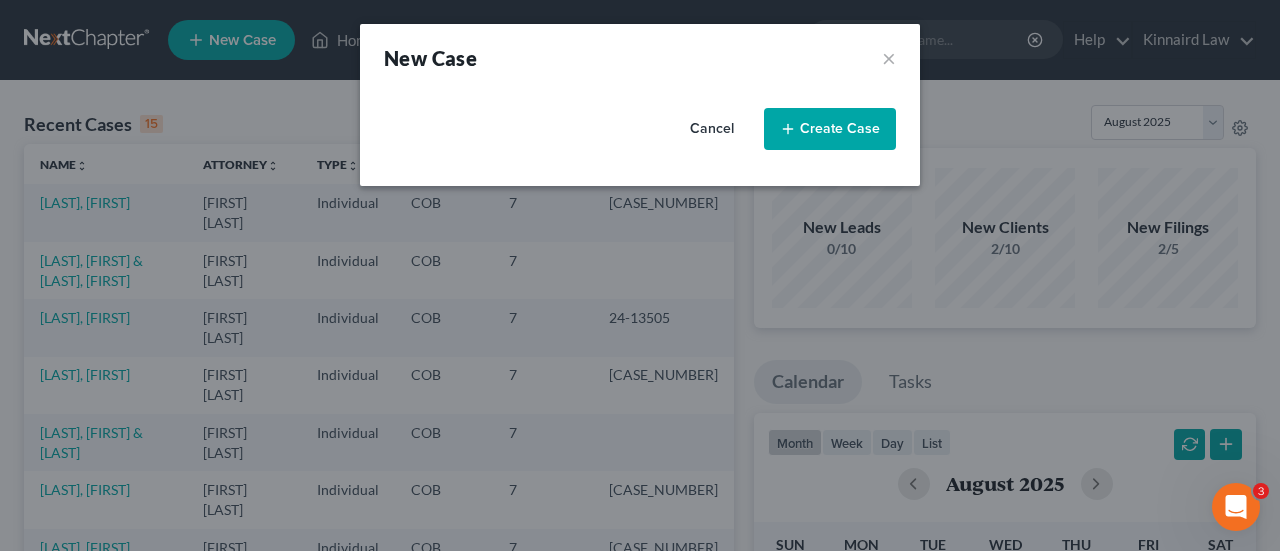 select on "11" 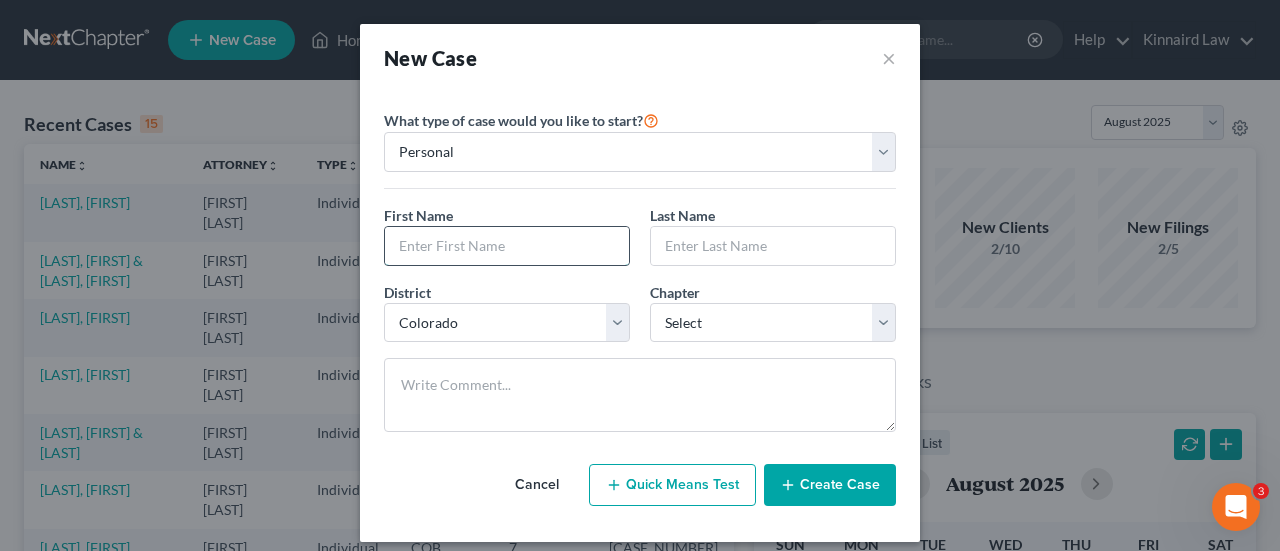 click at bounding box center (507, 246) 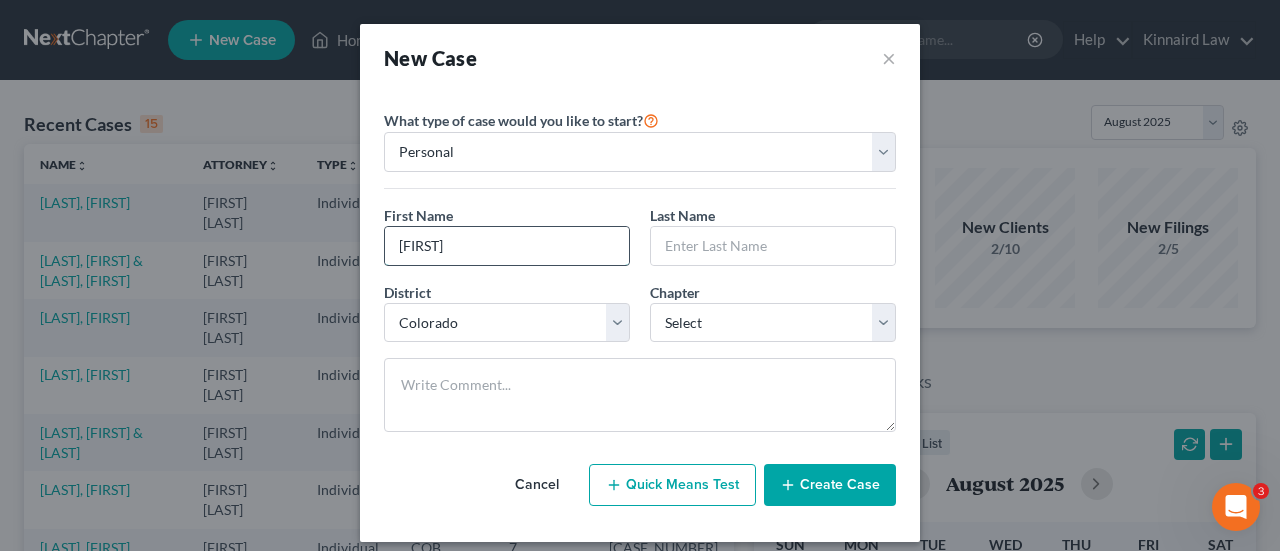 type on "[FIRST]" 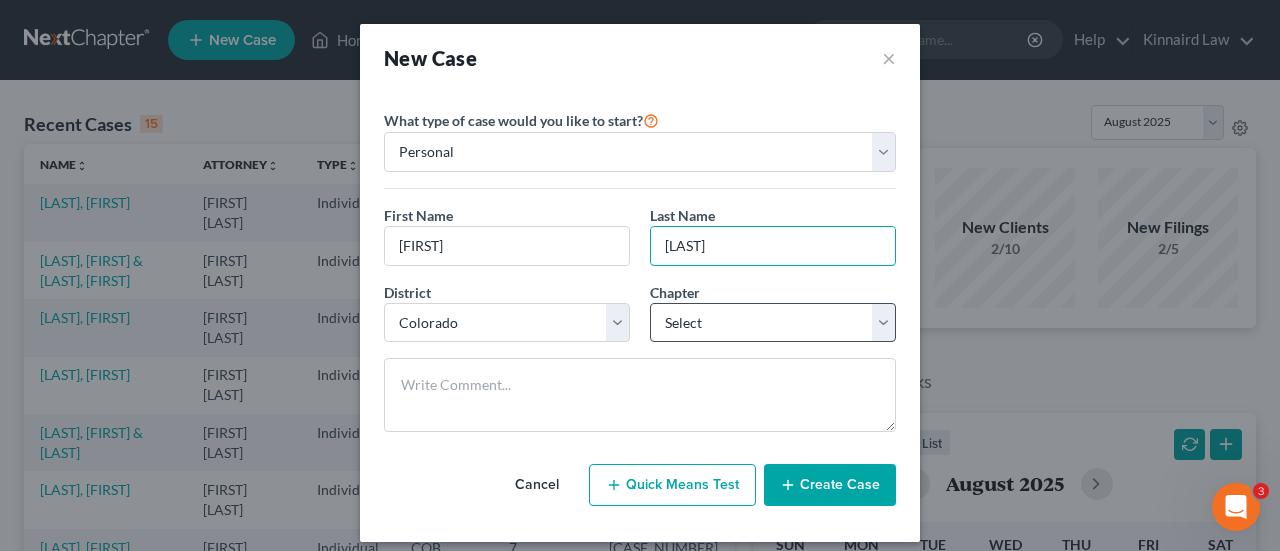 type on "[LAST]" 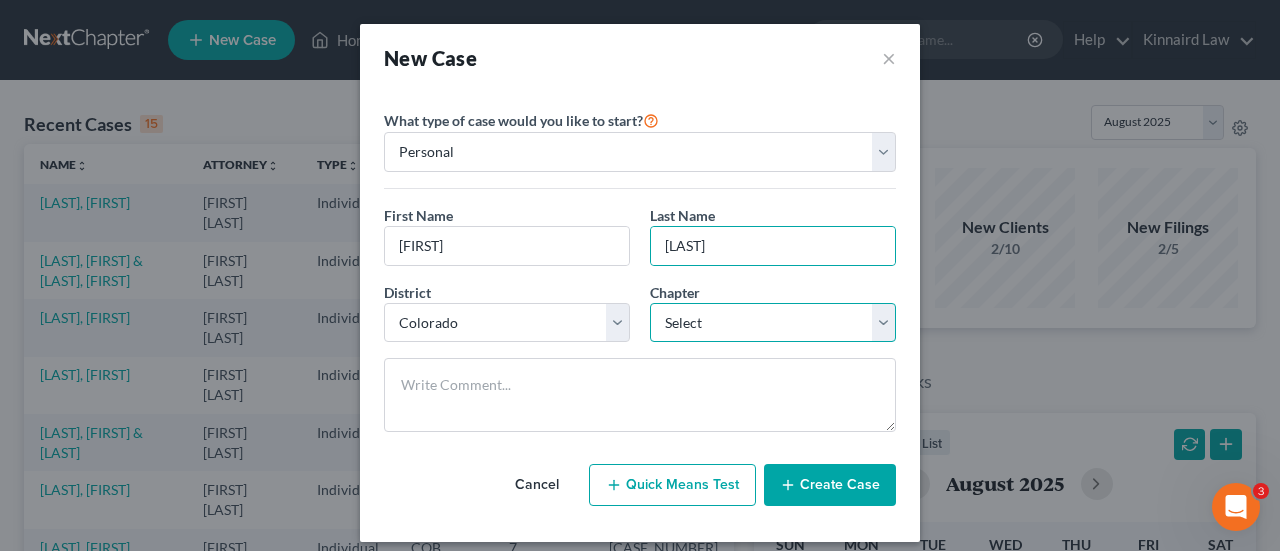 click on "Select 7 11 12 13" at bounding box center (773, 323) 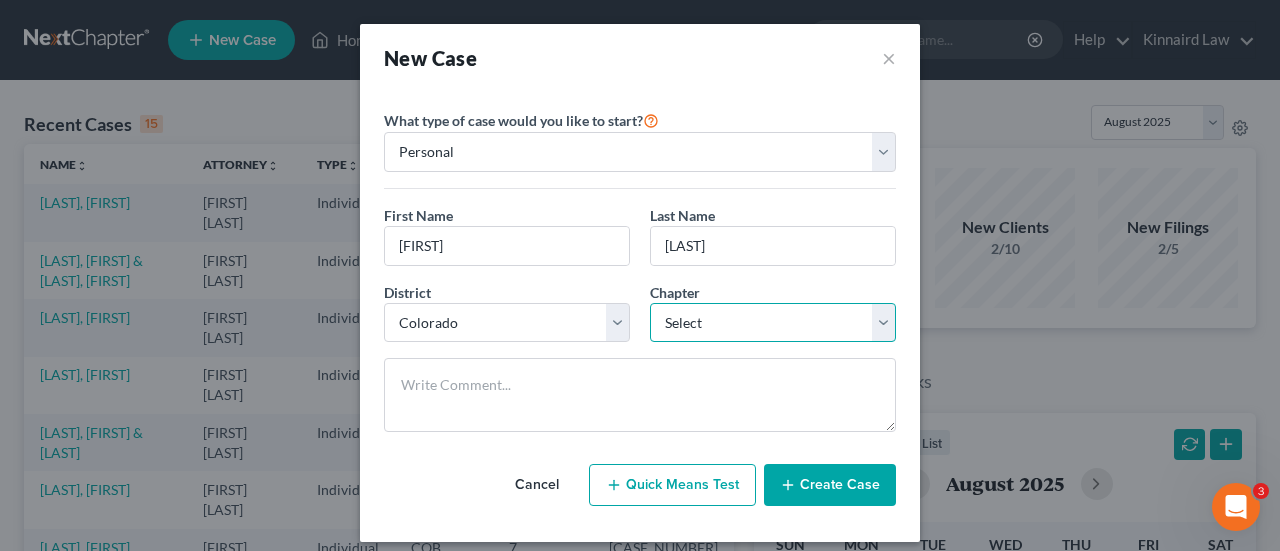 select on "0" 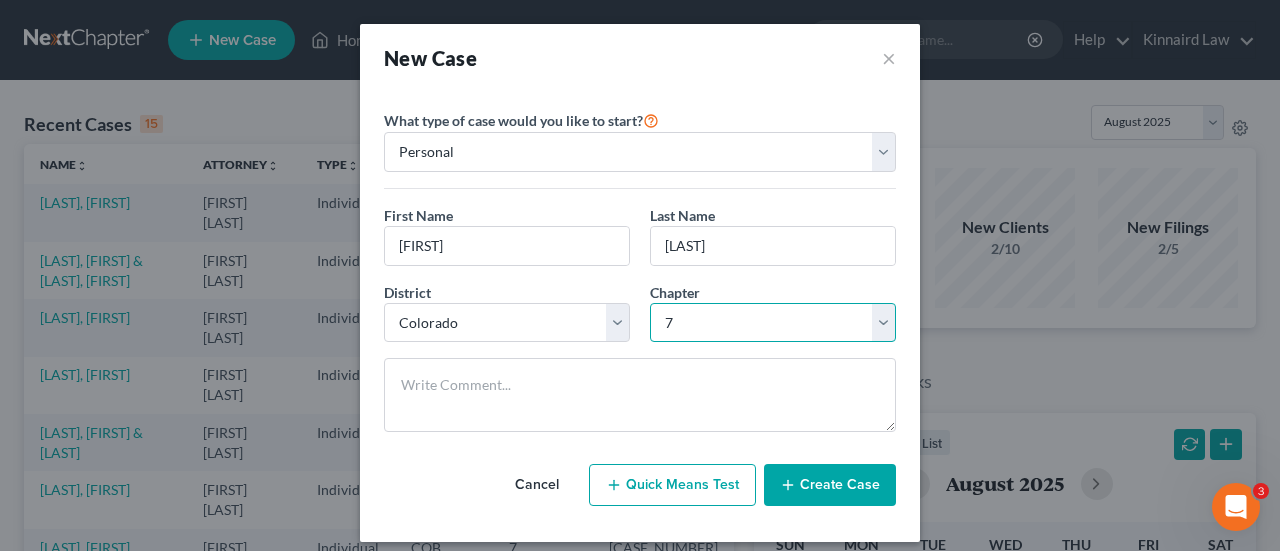 click on "Select 7 11 12 13" at bounding box center [773, 323] 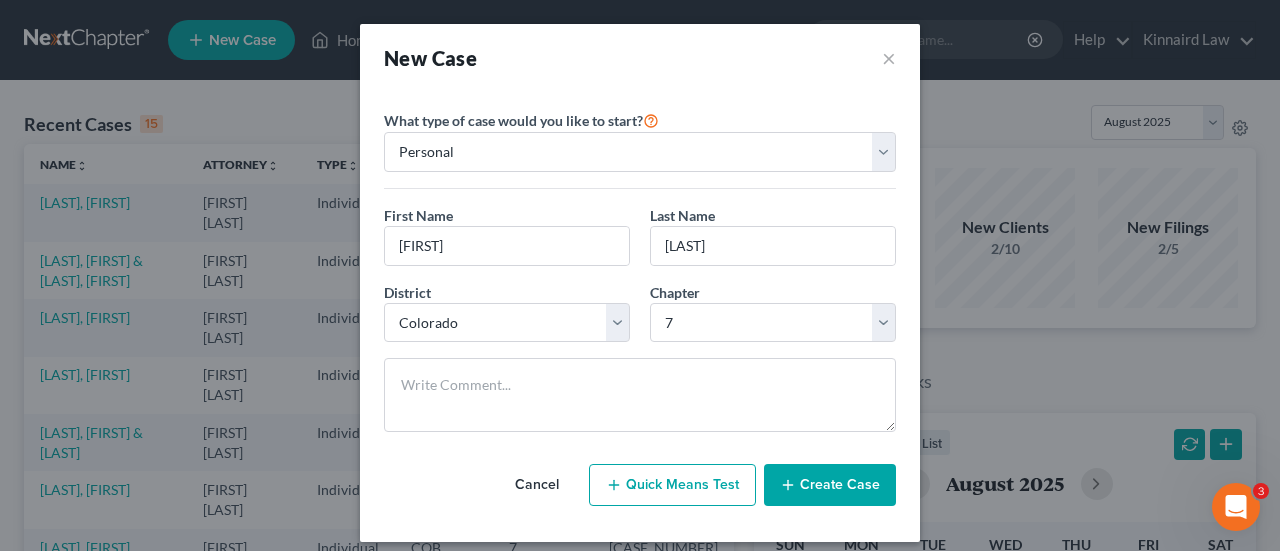 click on "Create Case" at bounding box center (830, 485) 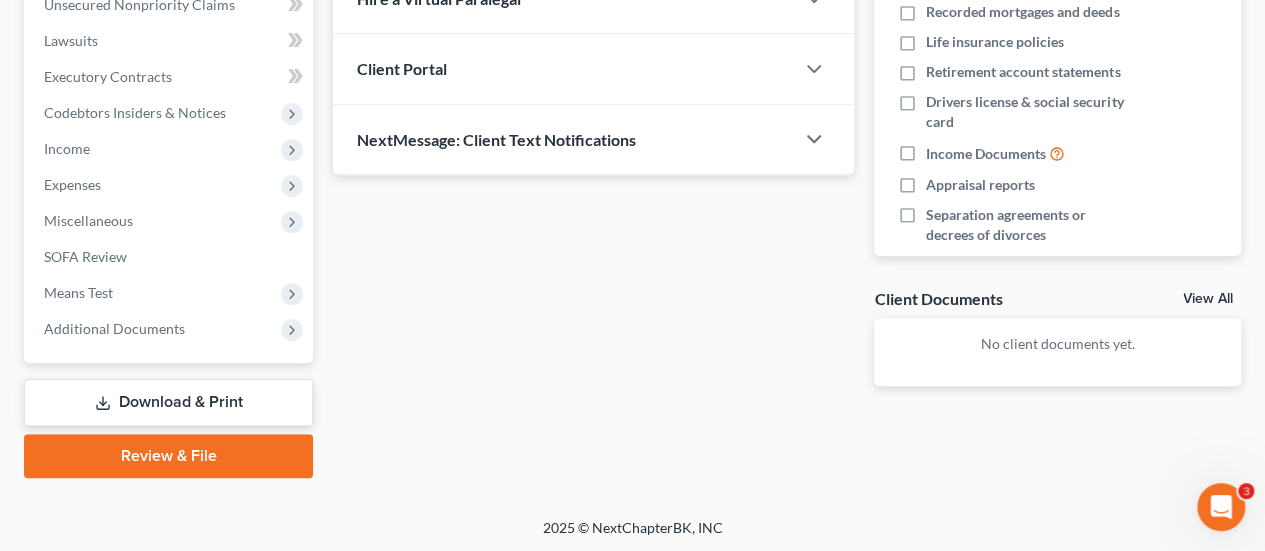 scroll, scrollTop: 309, scrollLeft: 0, axis: vertical 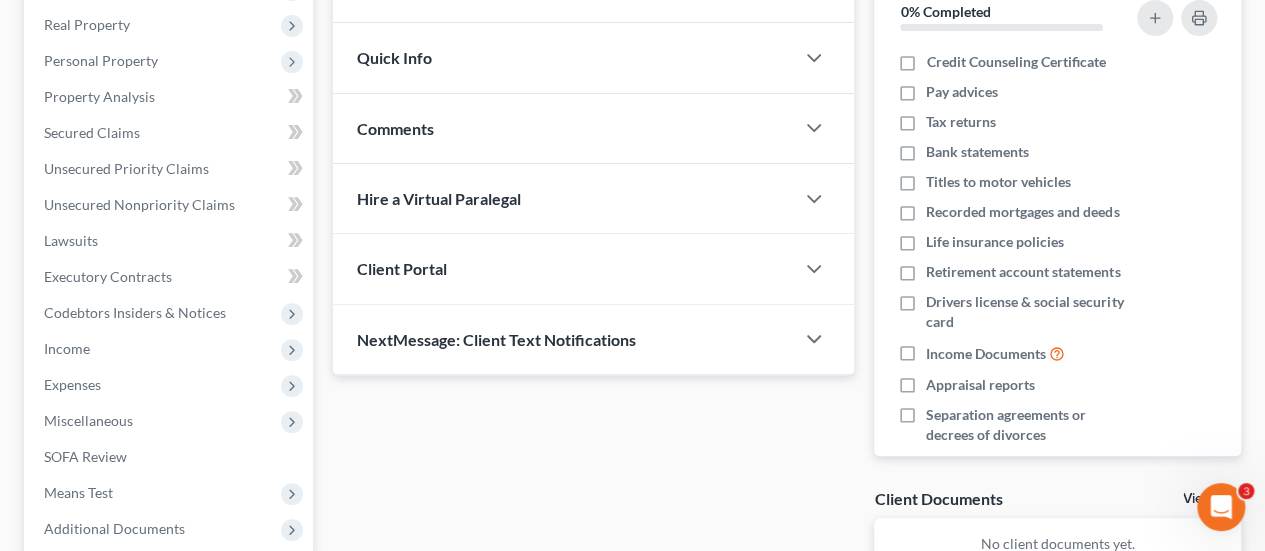 click on "Client Portal" at bounding box center (563, 268) 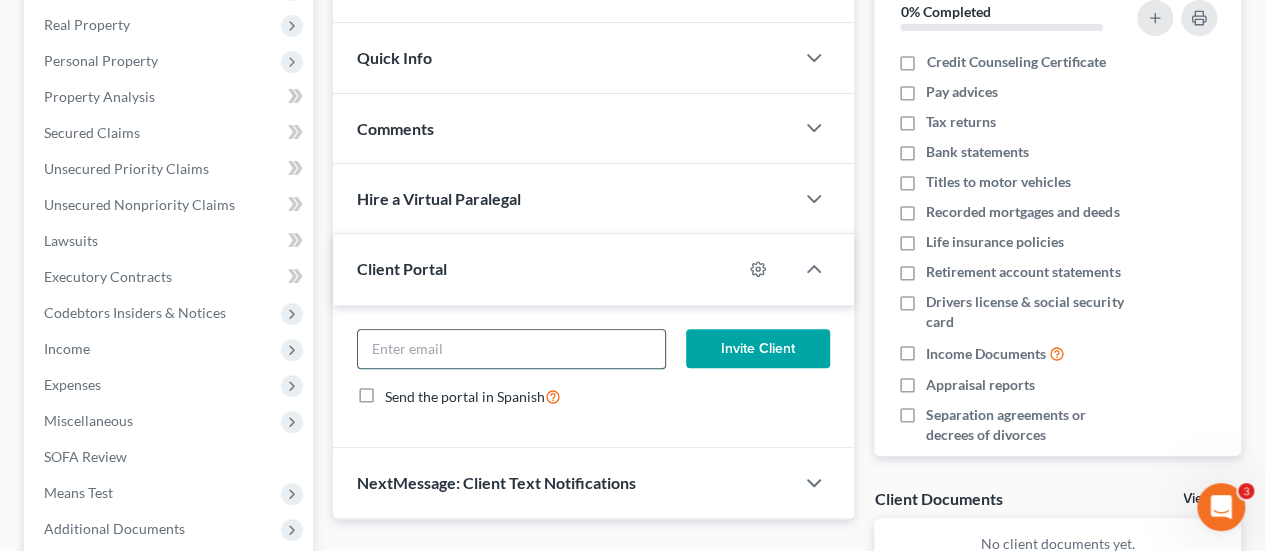 click at bounding box center (511, 349) 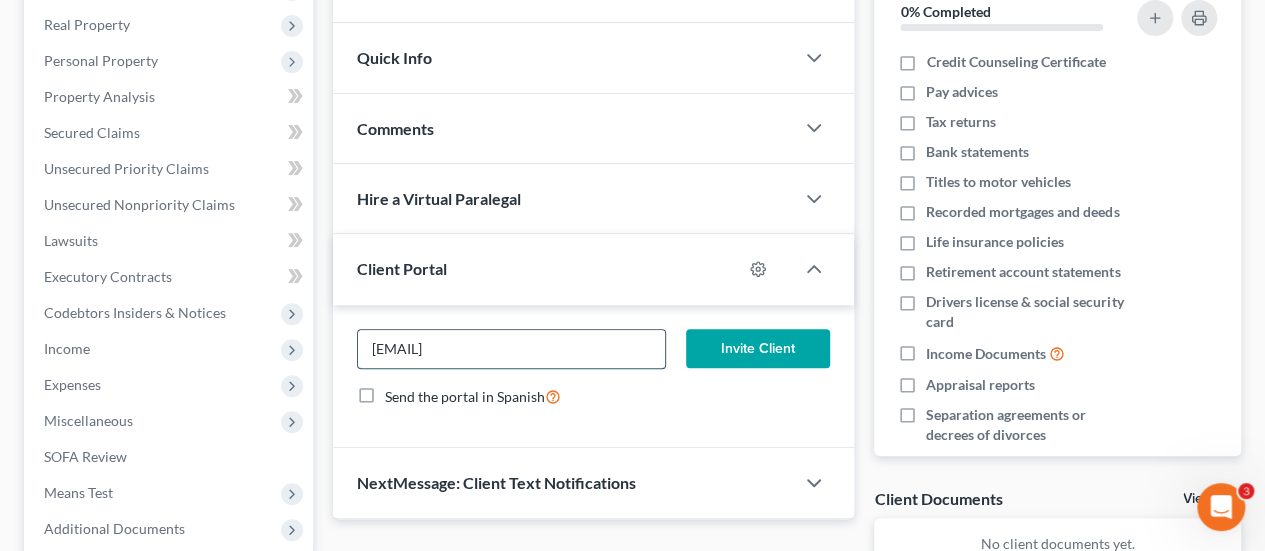 click on "[EMAIL]" at bounding box center (511, 349) 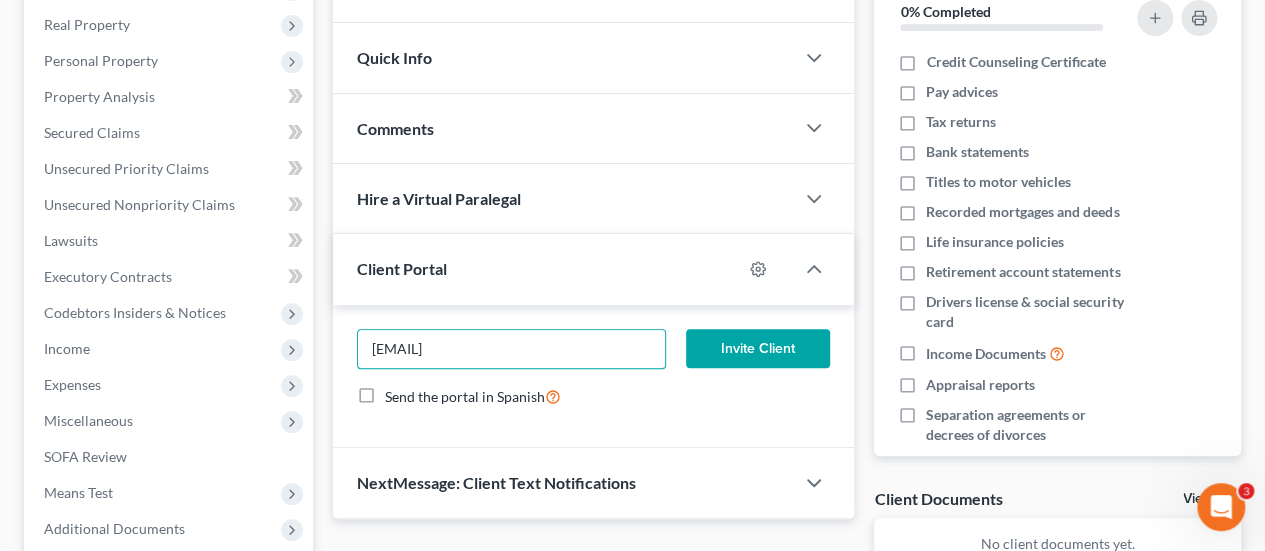 type on "[EMAIL]" 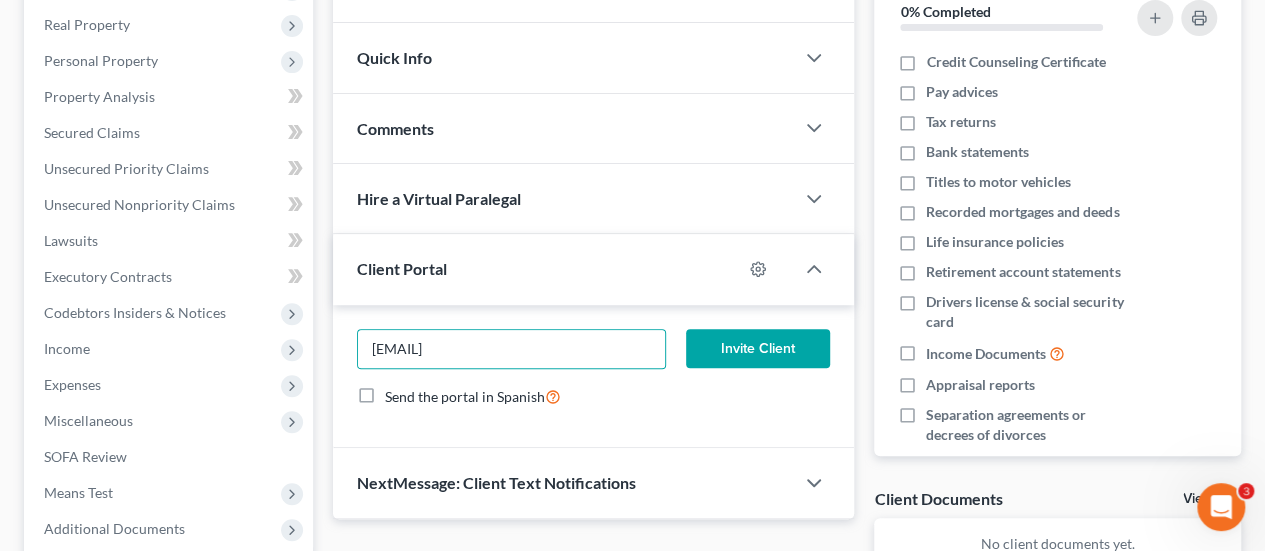 click on "Invite Client" at bounding box center (758, 349) 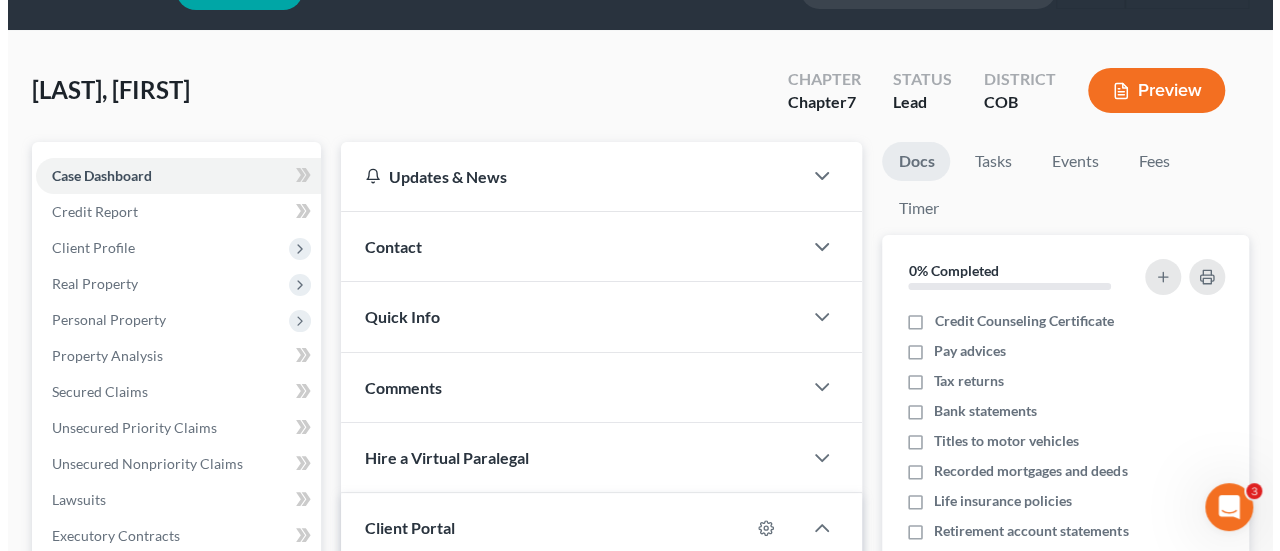 scroll, scrollTop: 0, scrollLeft: 0, axis: both 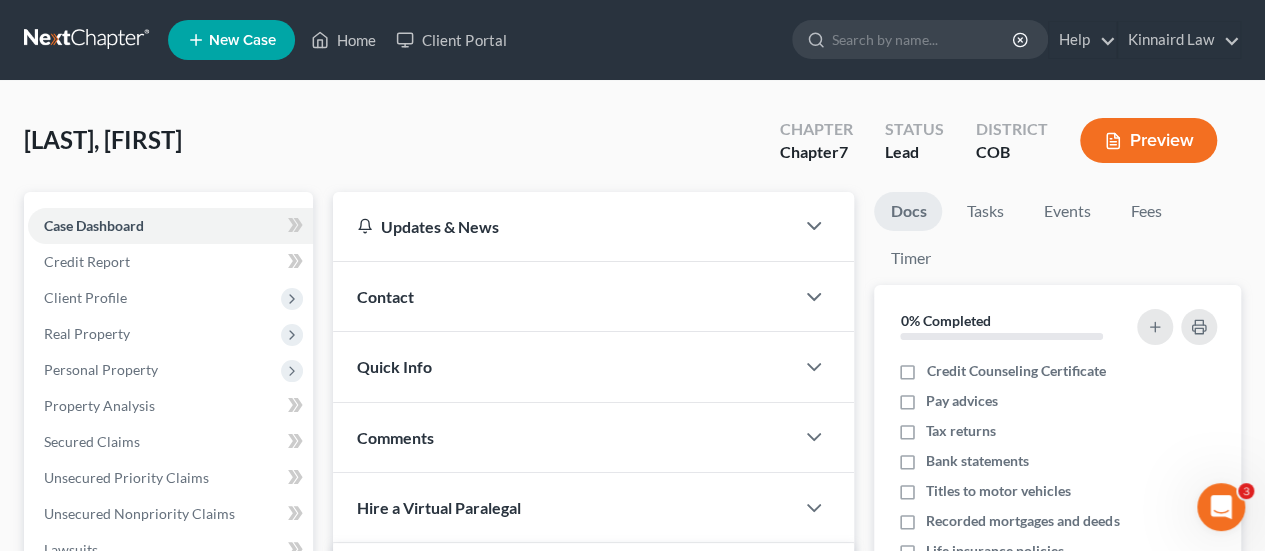 click on "New Case" at bounding box center (242, 40) 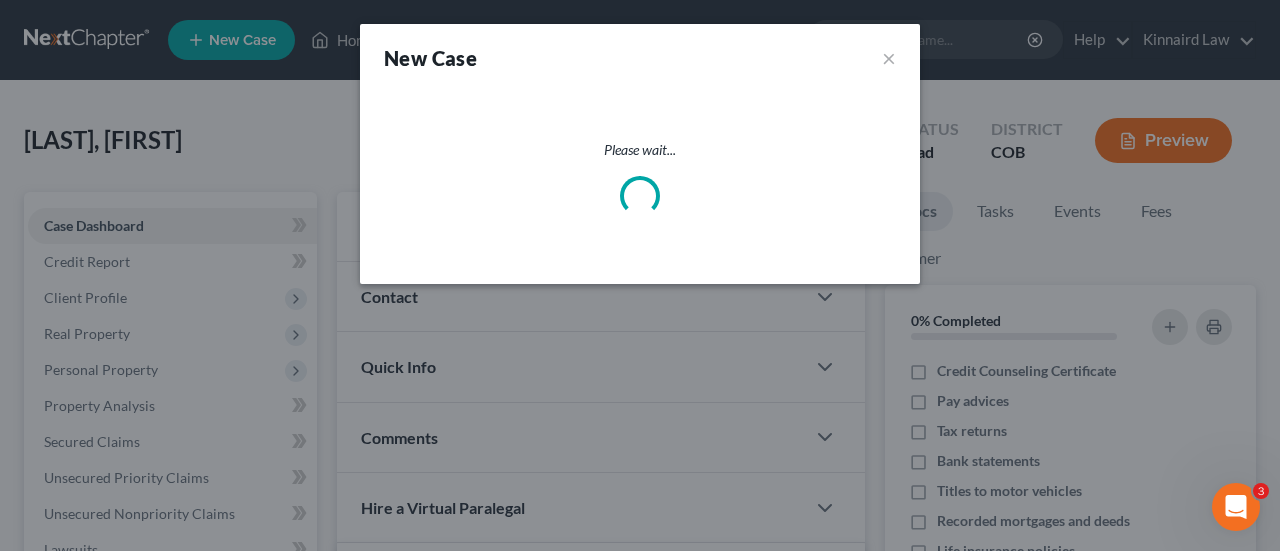 select on "11" 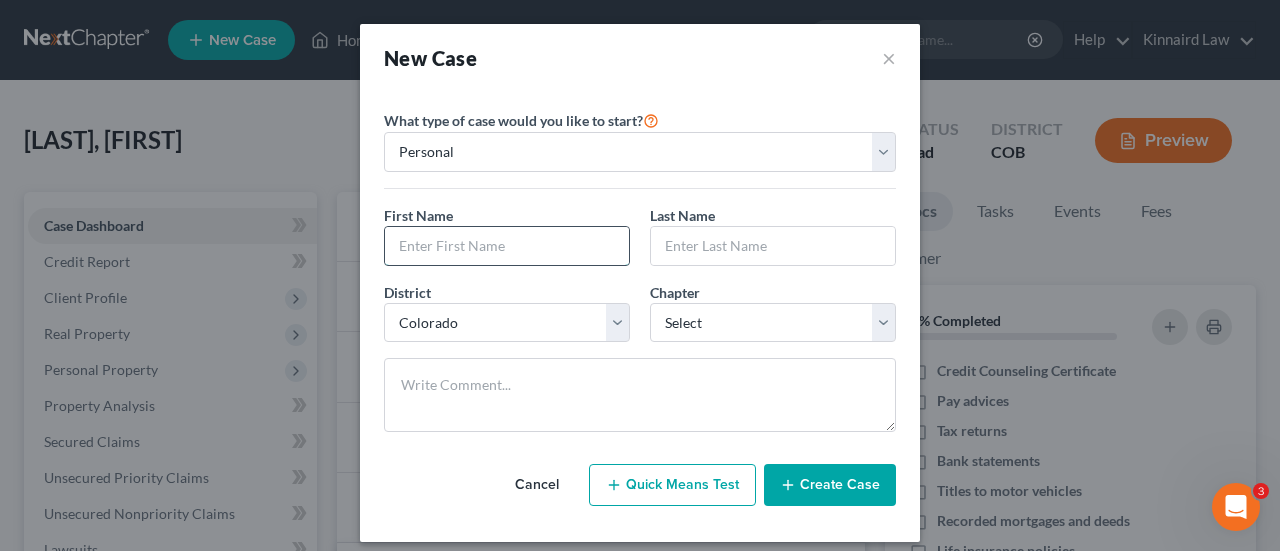 click at bounding box center (507, 246) 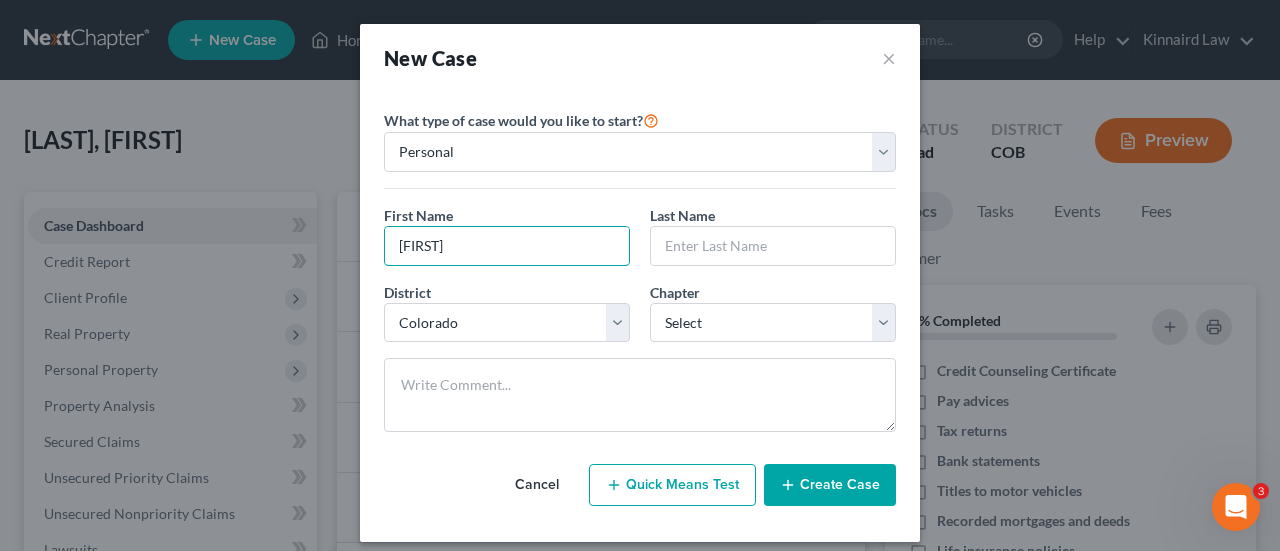 type on "[FIRST]" 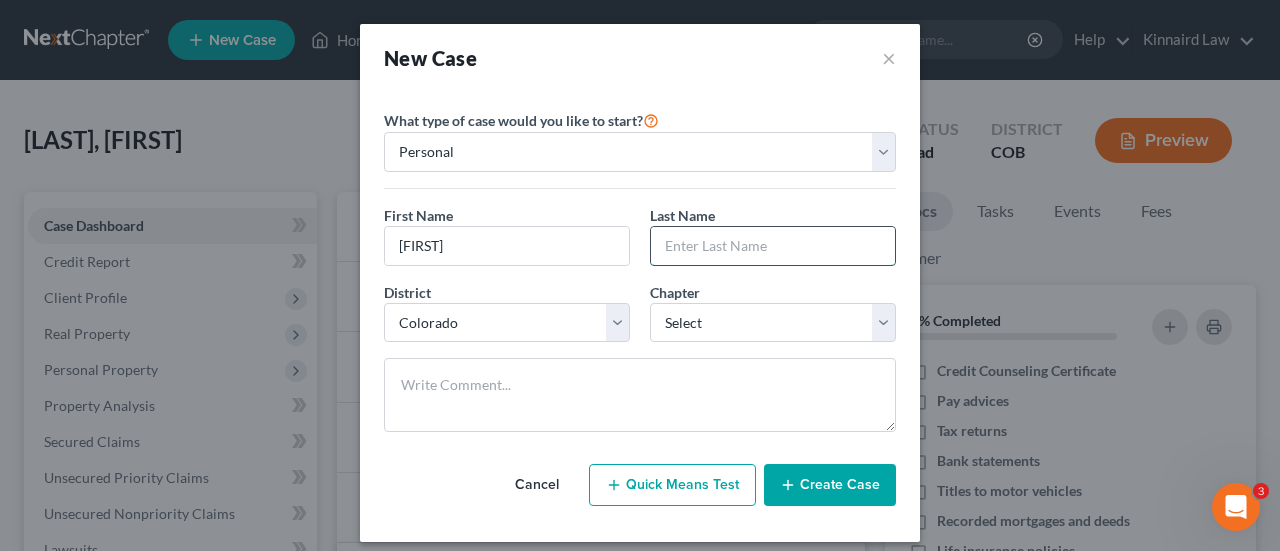 click at bounding box center (773, 246) 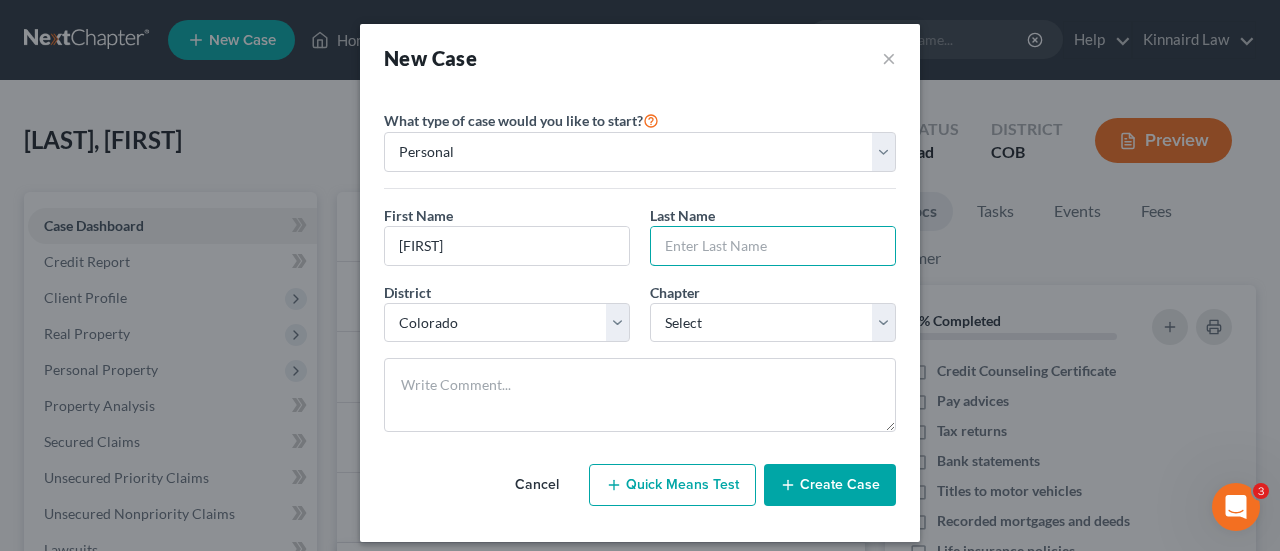 paste on "[LAST]" 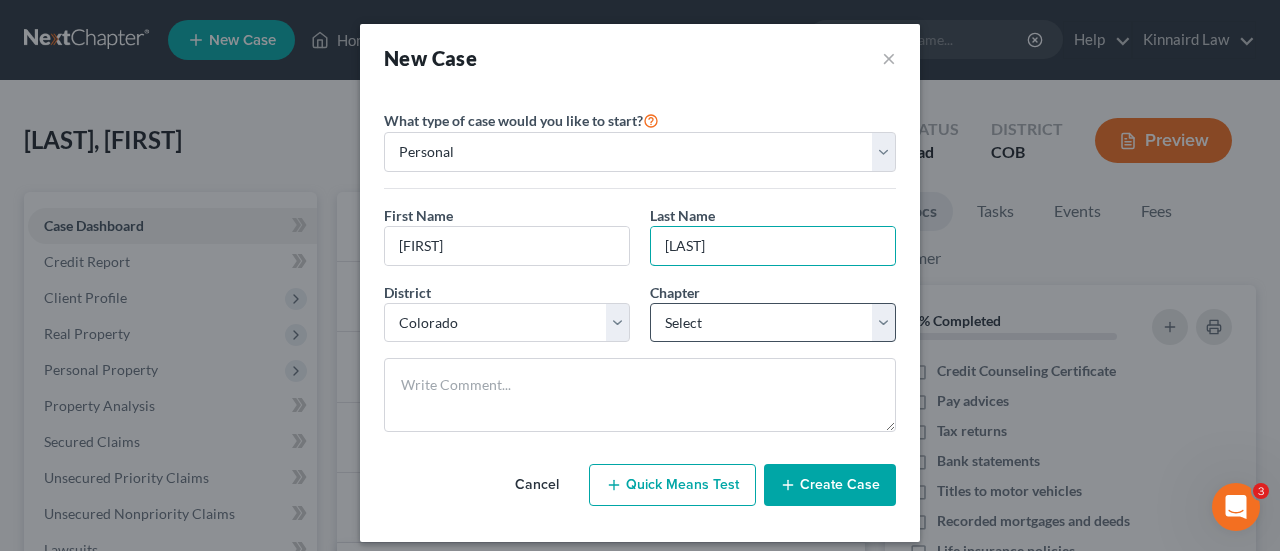 type on "[LAST]" 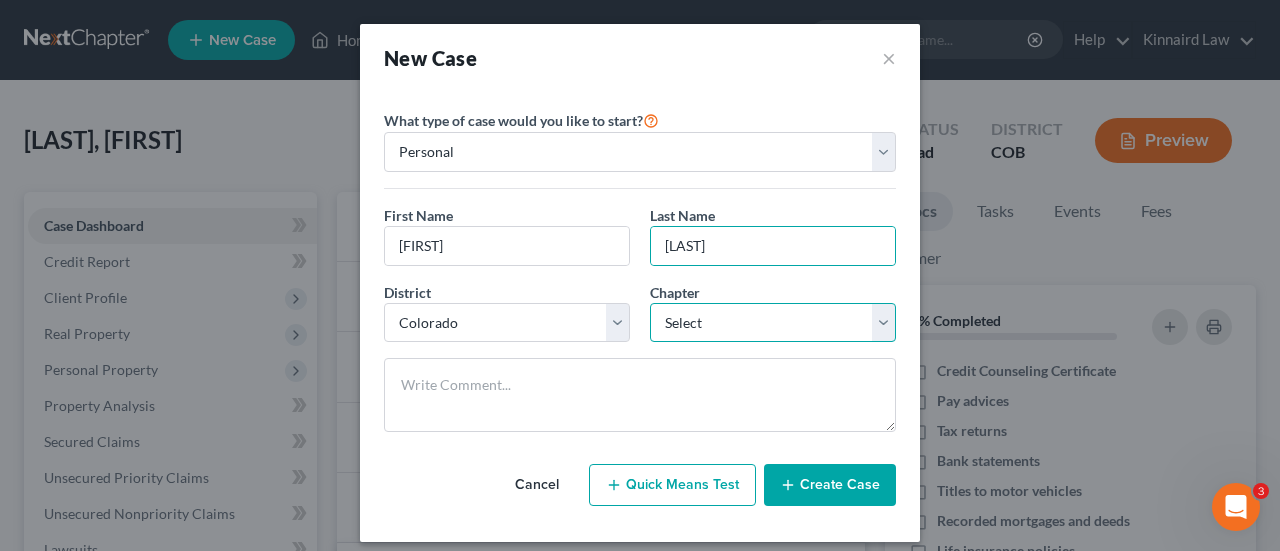 drag, startPoint x: 695, startPoint y: 327, endPoint x: 700, endPoint y: 337, distance: 11.18034 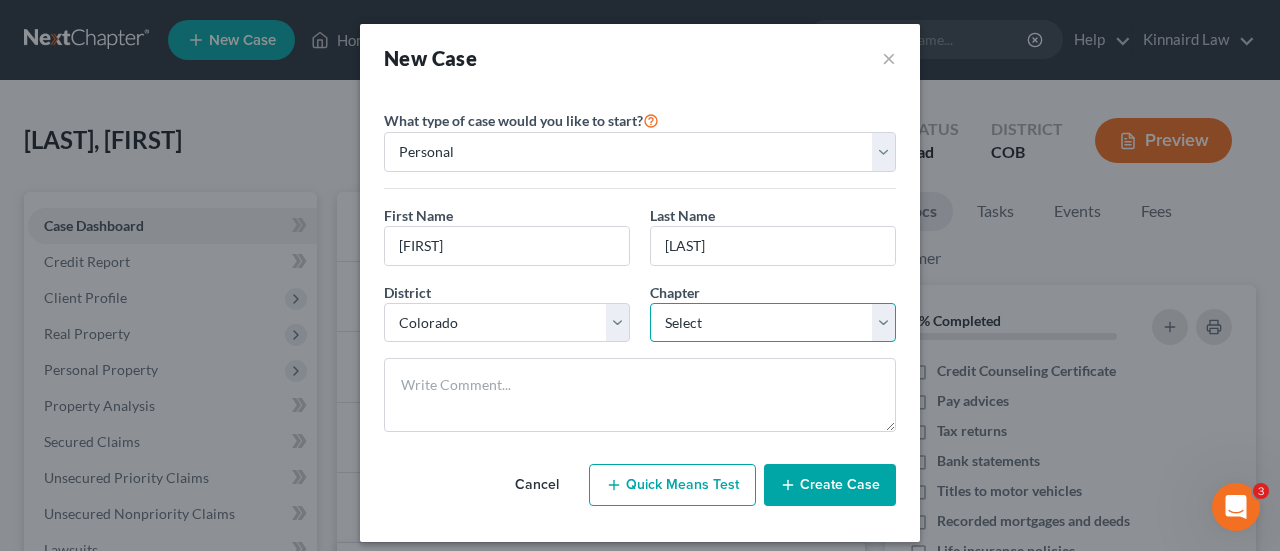 select on "0" 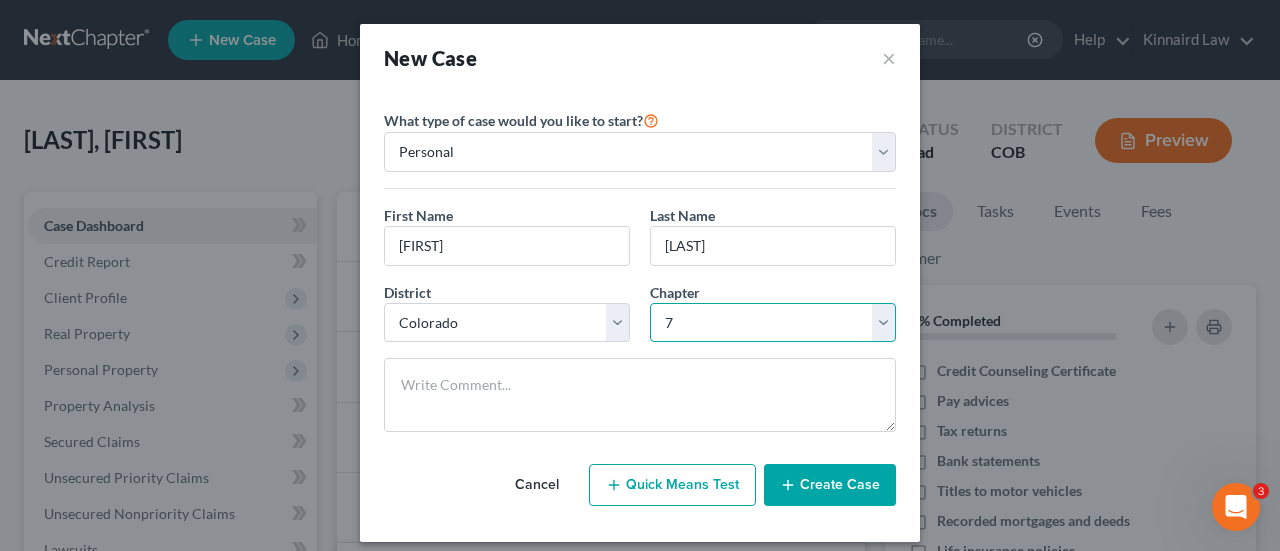 click on "Select 7 11 12 13" at bounding box center (773, 323) 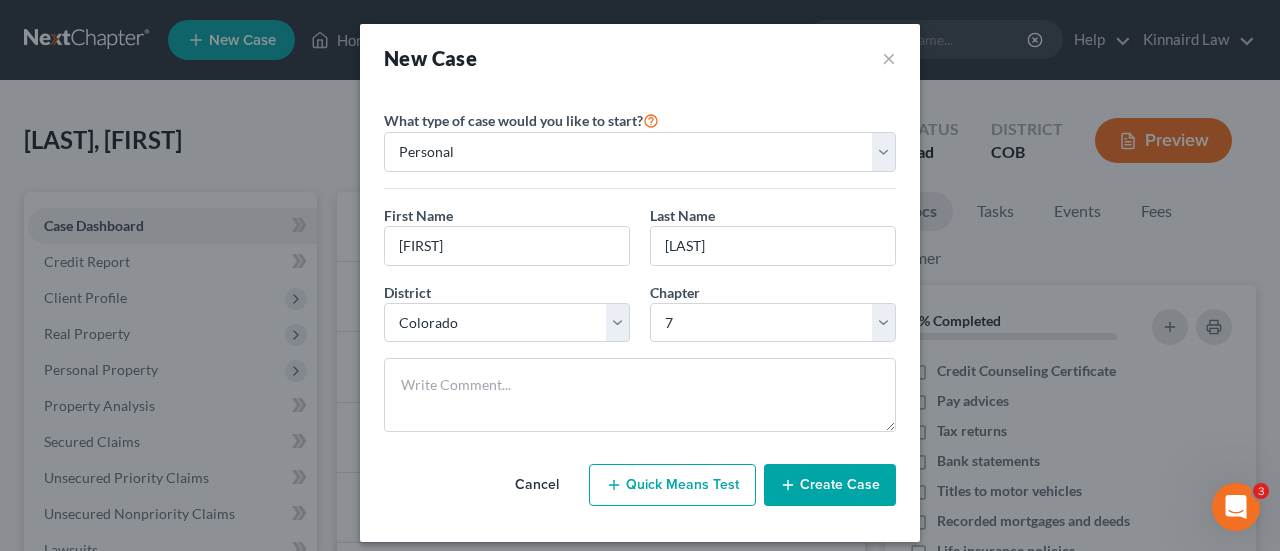 click on "Create Case" at bounding box center (830, 485) 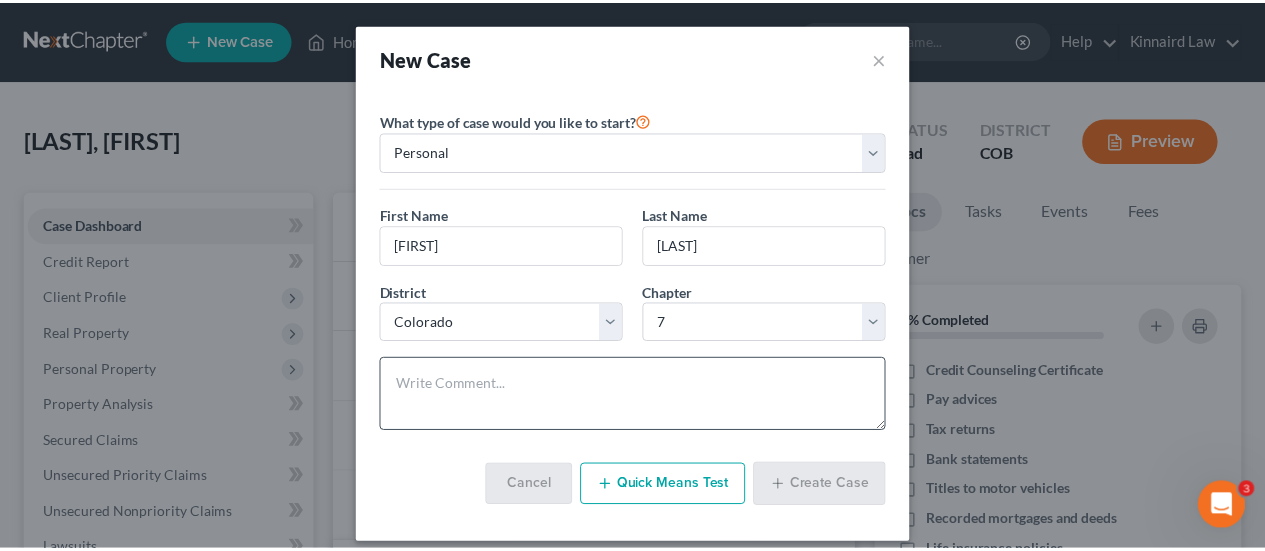scroll, scrollTop: 12, scrollLeft: 0, axis: vertical 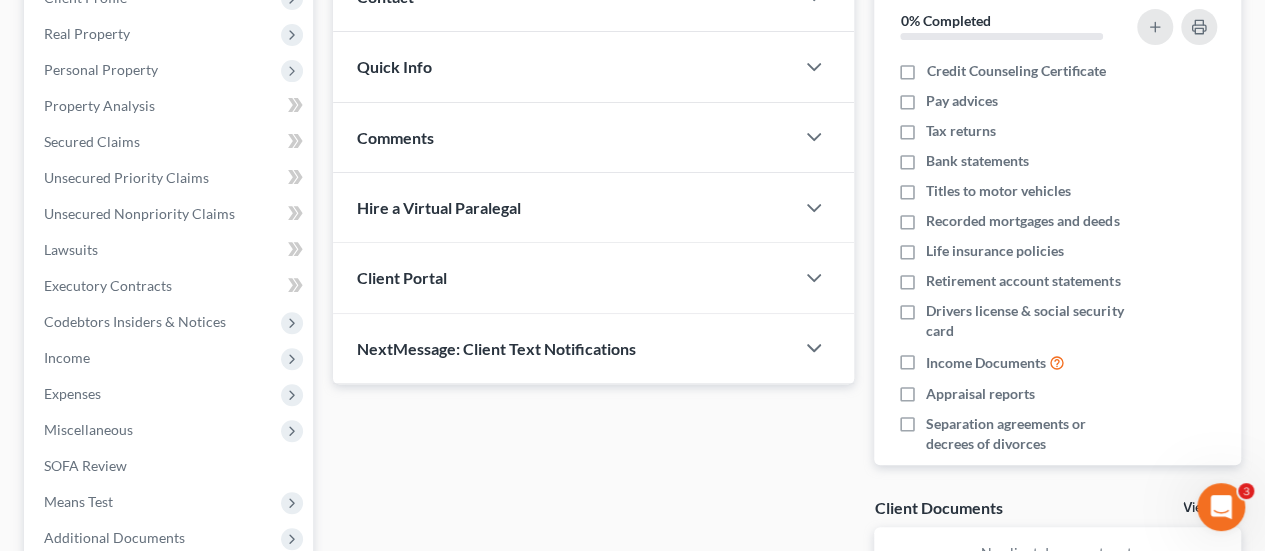 click on "Client Portal" at bounding box center [563, 277] 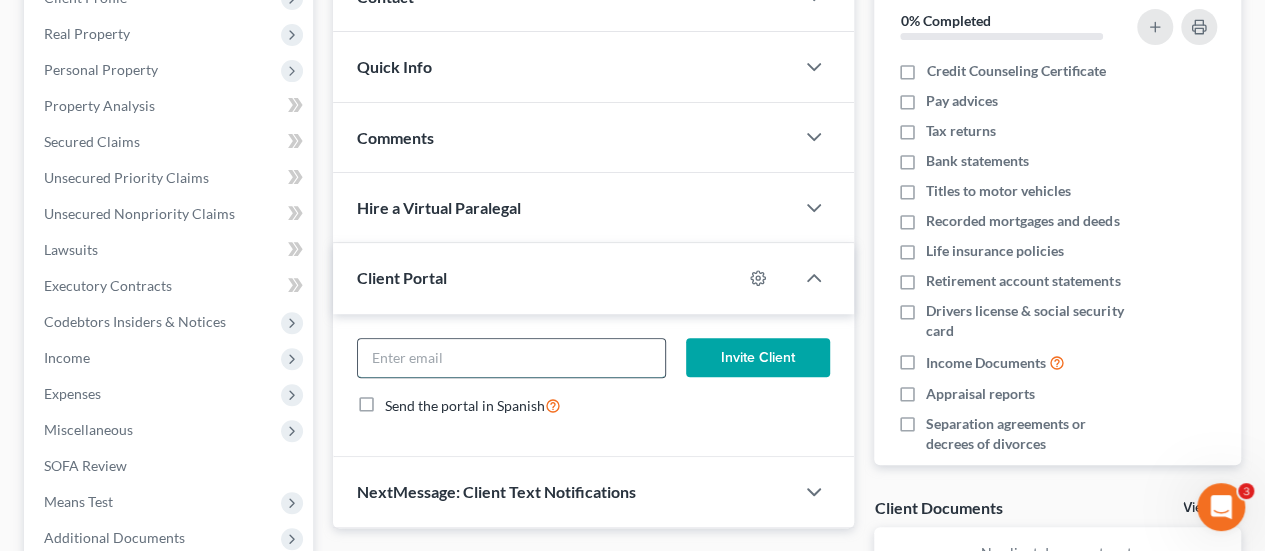 click at bounding box center [511, 358] 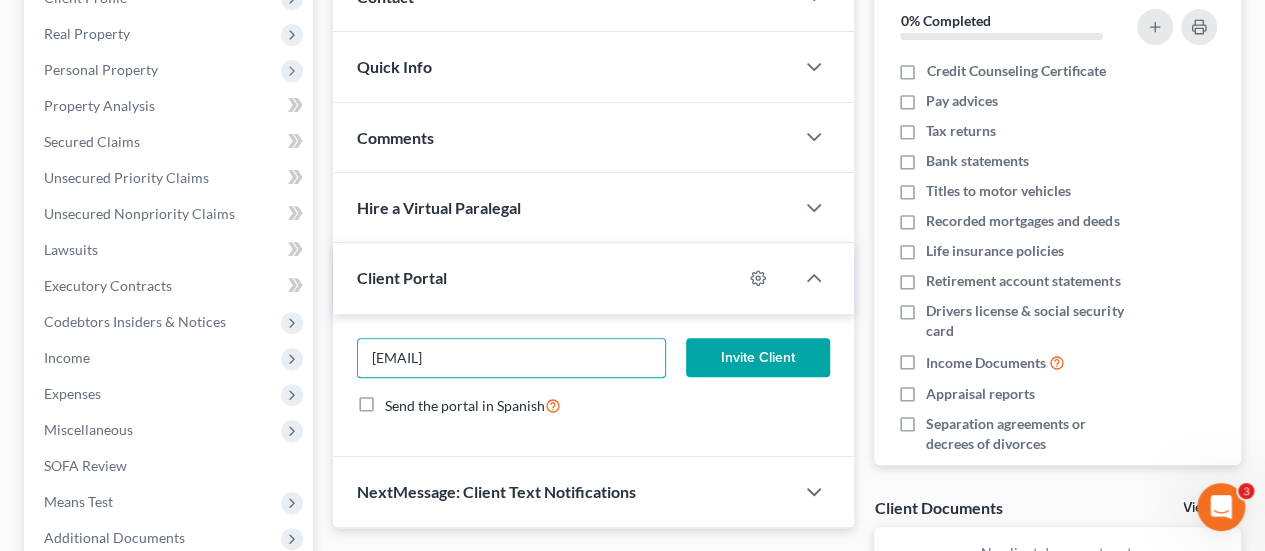 type on "[EMAIL]" 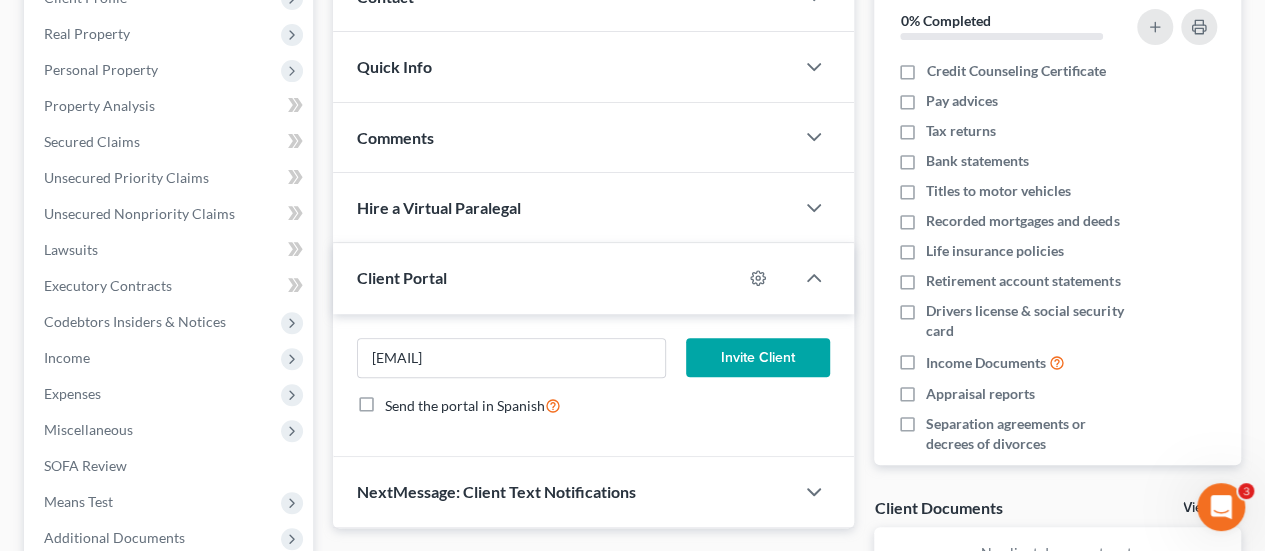 click on "Invite Client" at bounding box center (758, 358) 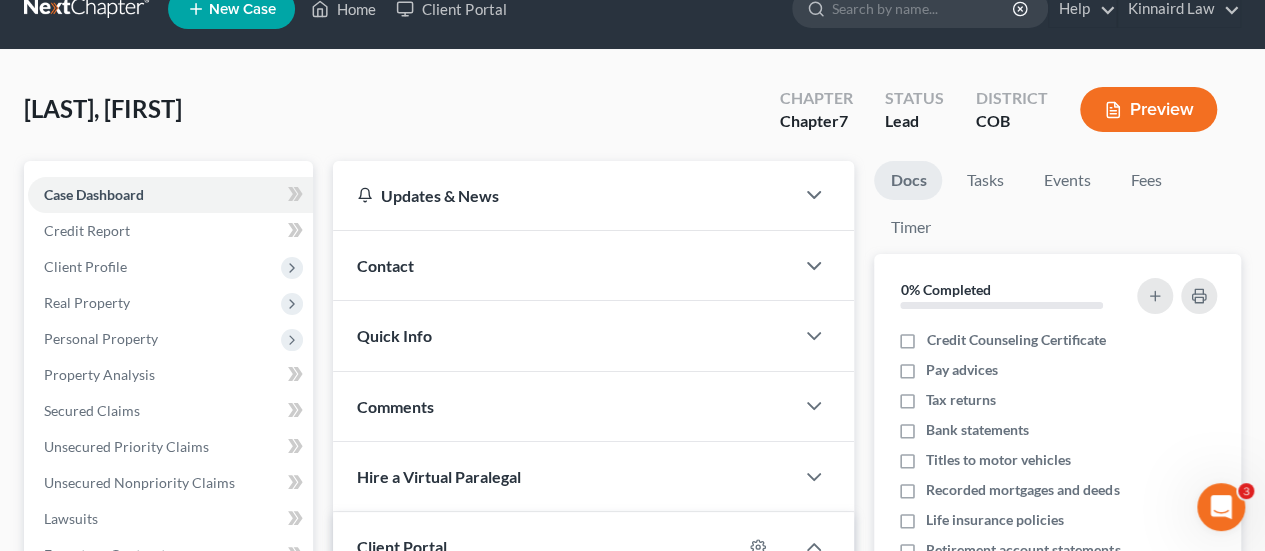 scroll, scrollTop: 0, scrollLeft: 0, axis: both 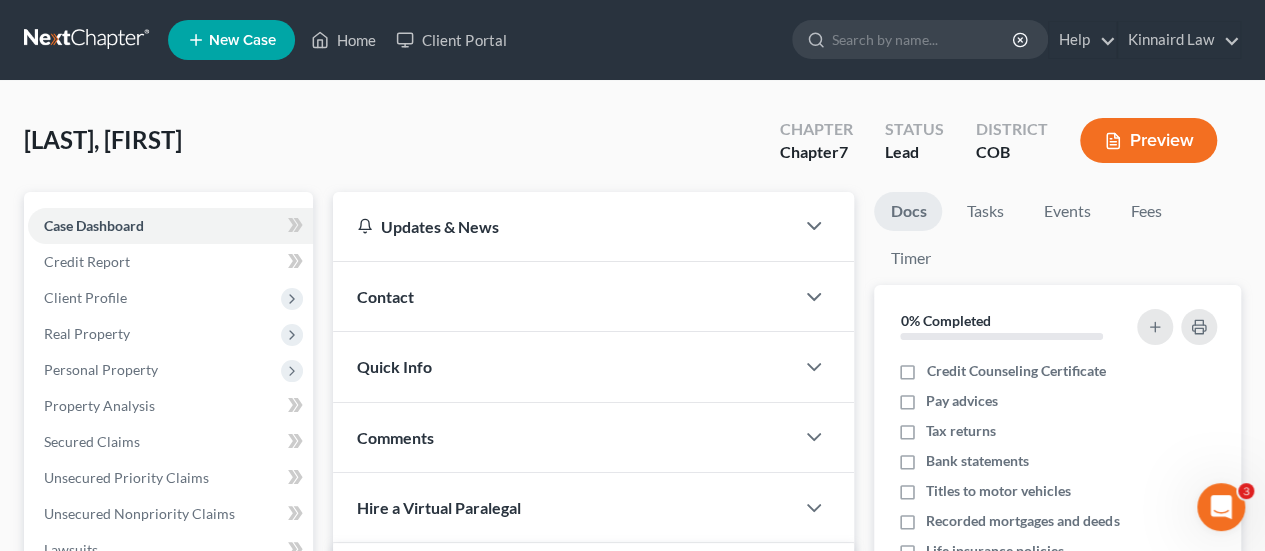 click on "New Case" at bounding box center [242, 40] 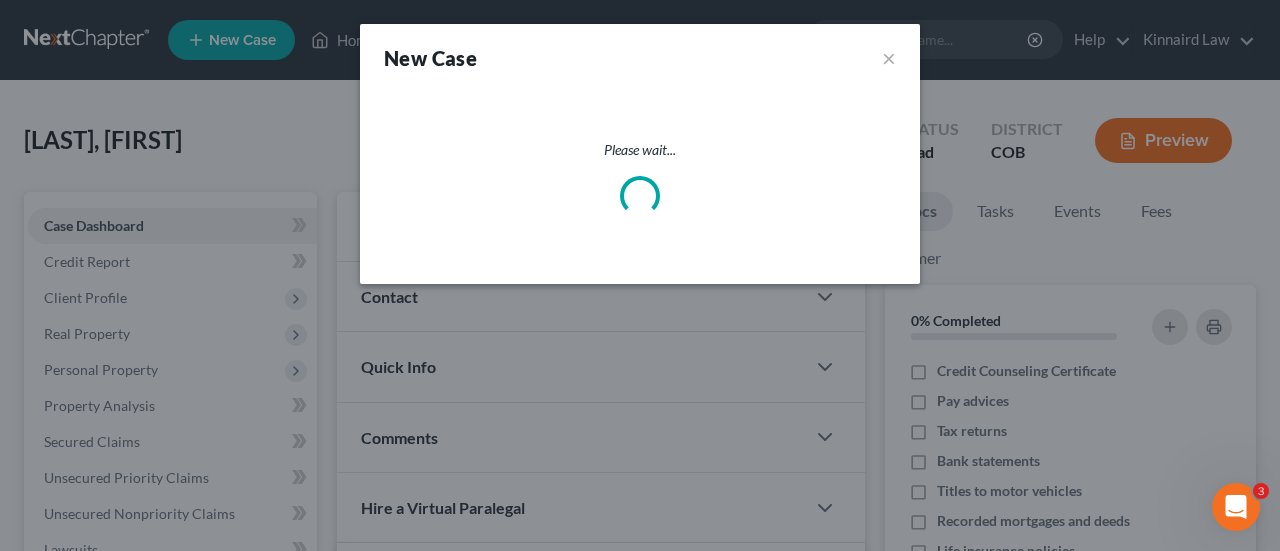 select on "11" 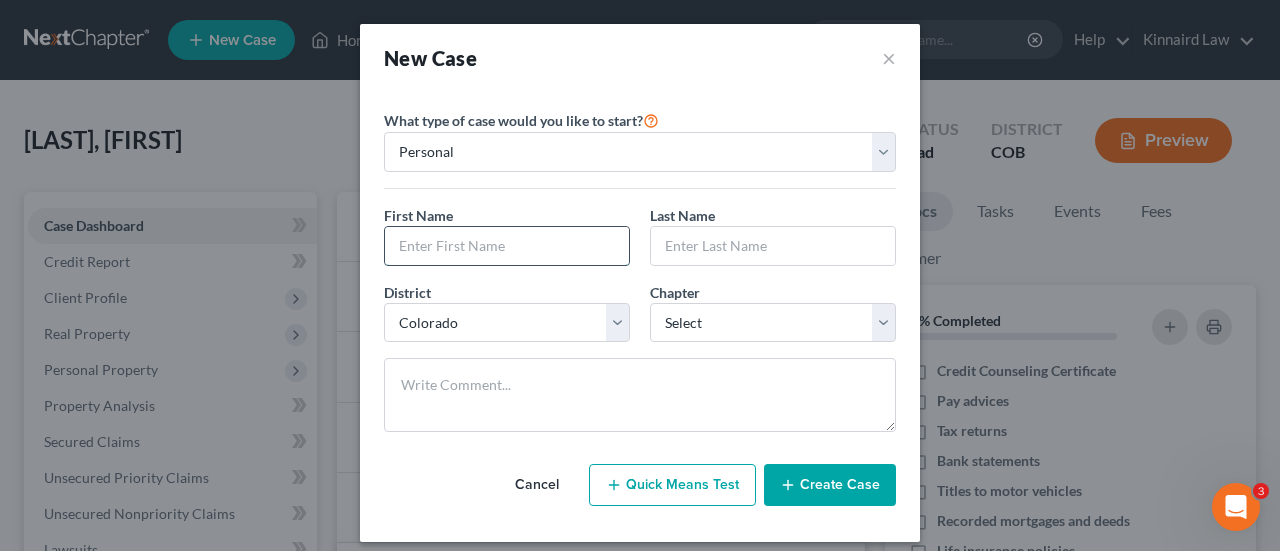 drag, startPoint x: 458, startPoint y: 225, endPoint x: 462, endPoint y: 235, distance: 10.770329 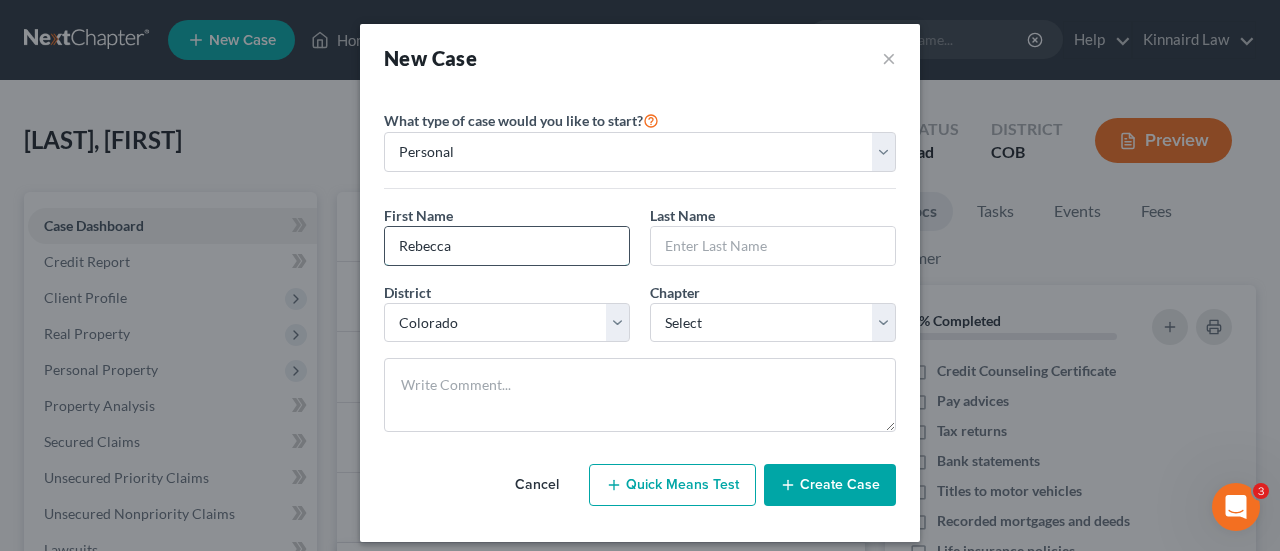 drag, startPoint x: 470, startPoint y: 245, endPoint x: 586, endPoint y: 280, distance: 121.16518 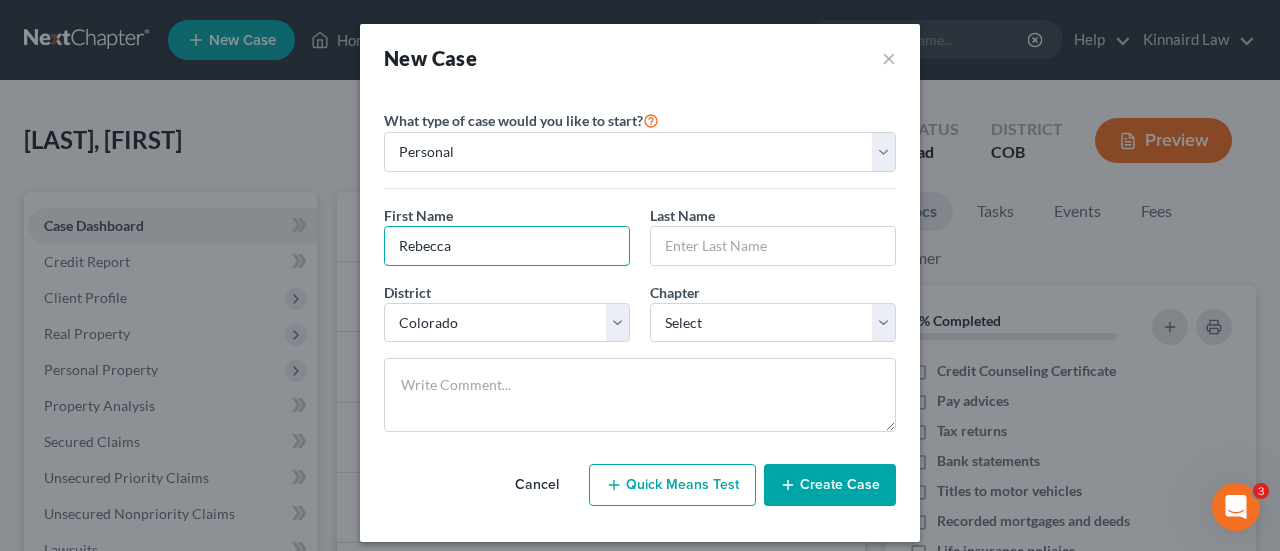 drag, startPoint x: 498, startPoint y: 235, endPoint x: 258, endPoint y: 251, distance: 240.53275 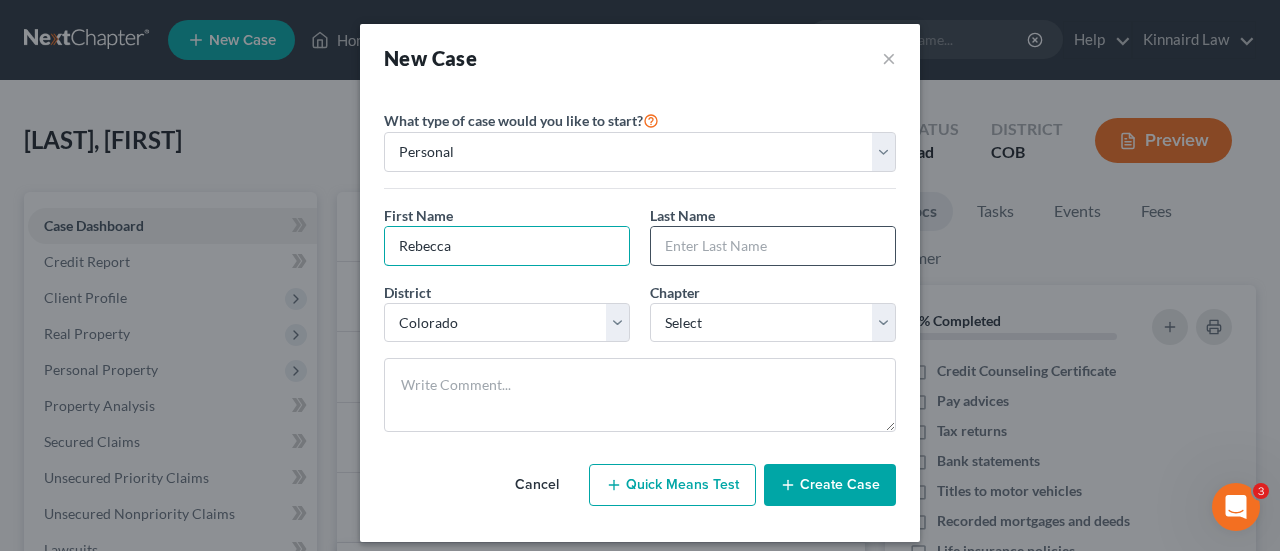 paste 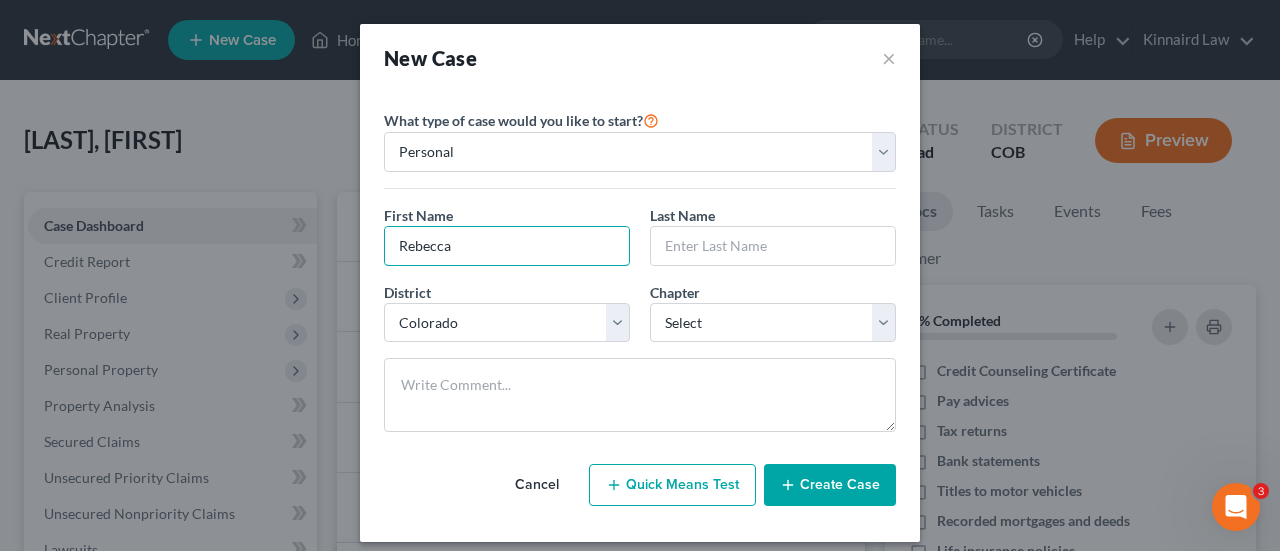 type on "Rebecca" 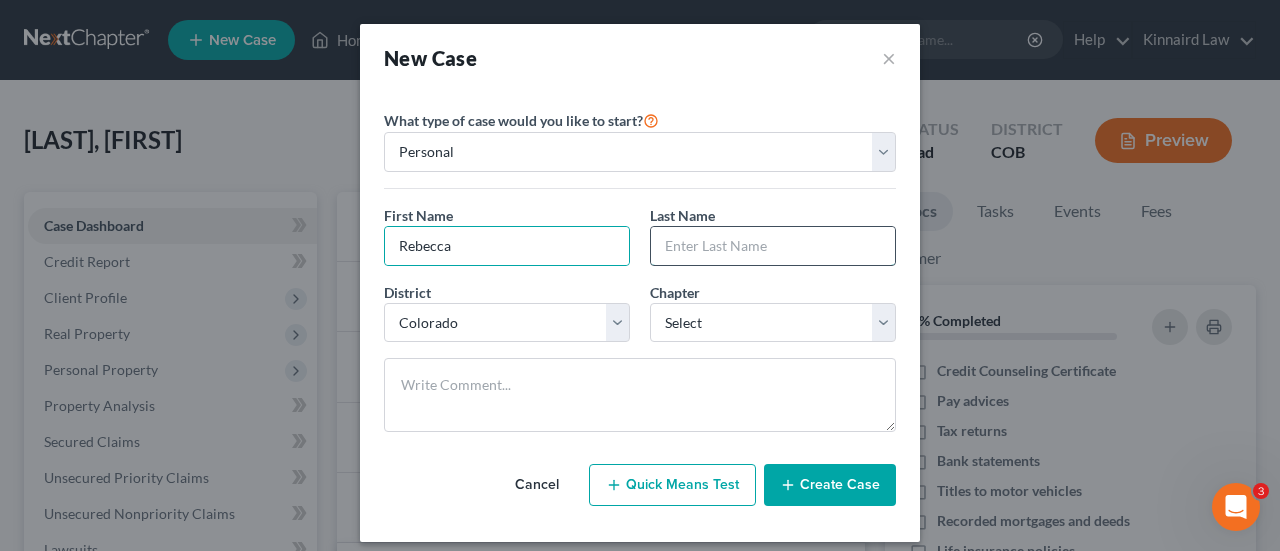 click at bounding box center (773, 246) 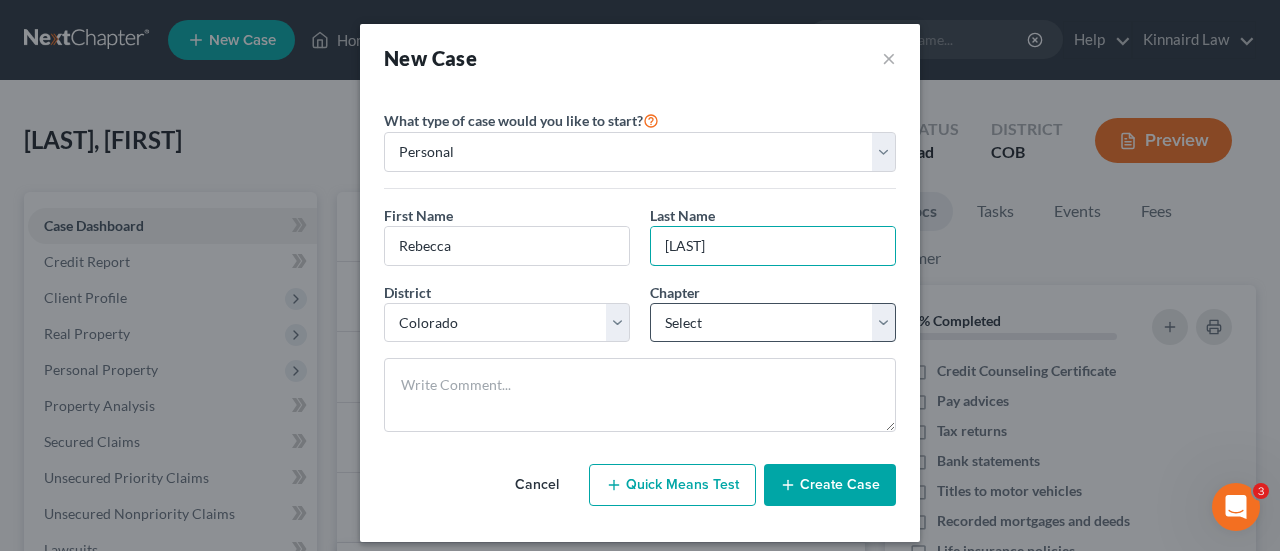 type on "[LAST]" 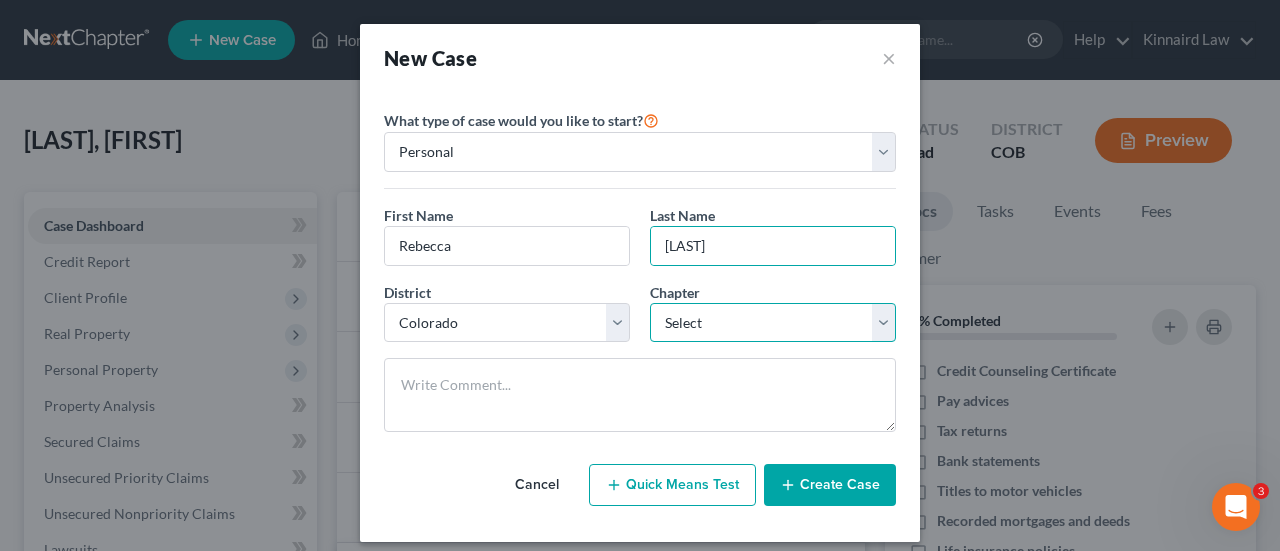 click on "Select 7 11 12 13" at bounding box center [773, 323] 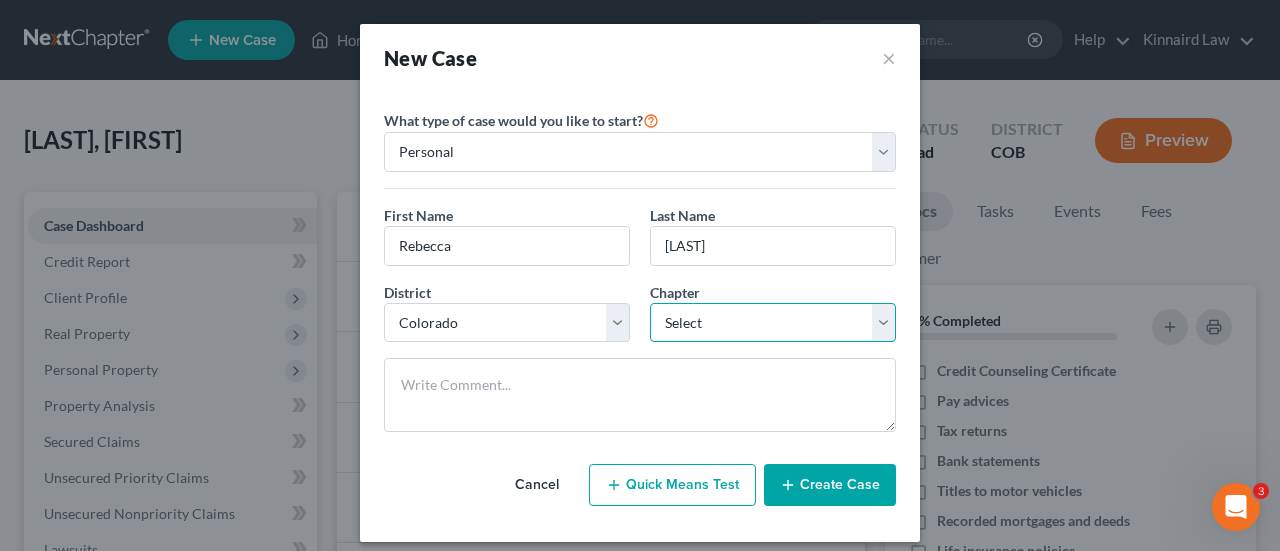 select on "0" 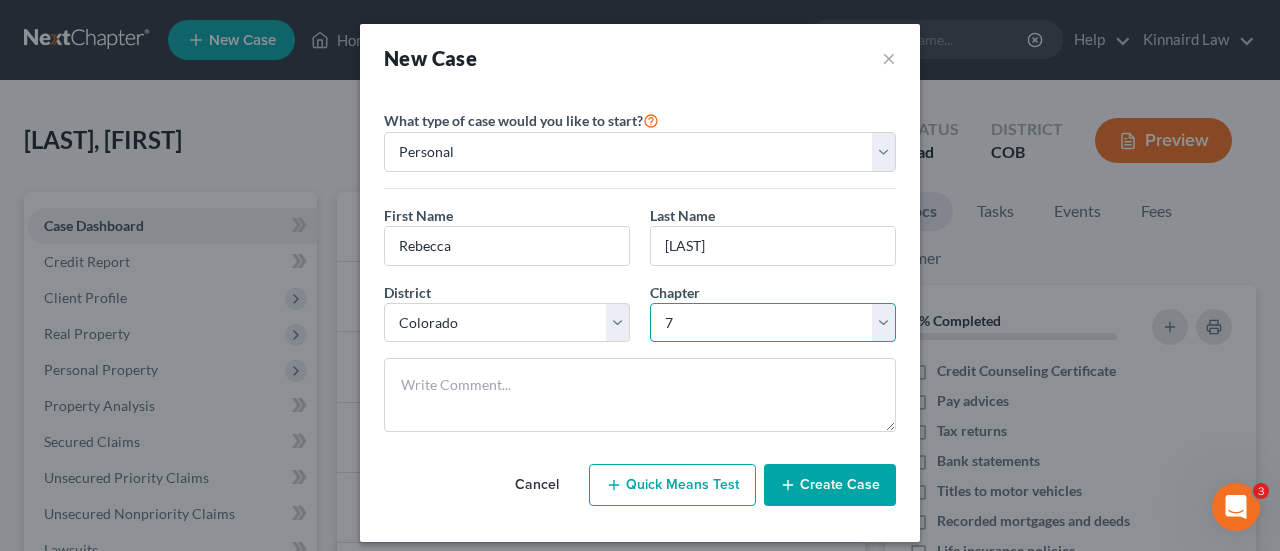 click on "Select 7 11 12 13" at bounding box center (773, 323) 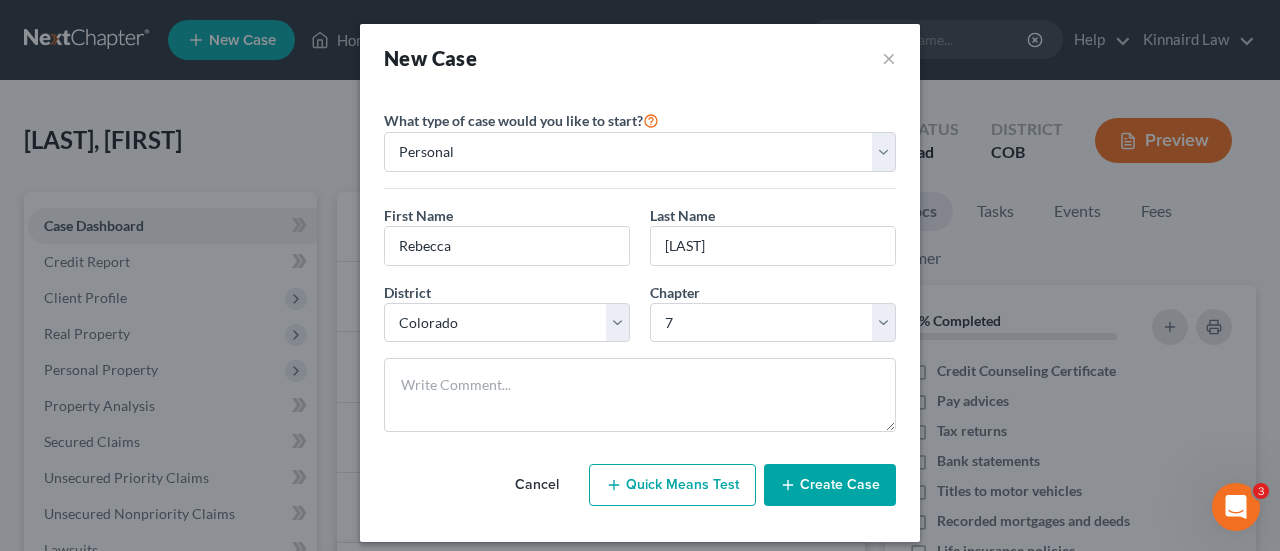 click on "Create Case" at bounding box center (830, 485) 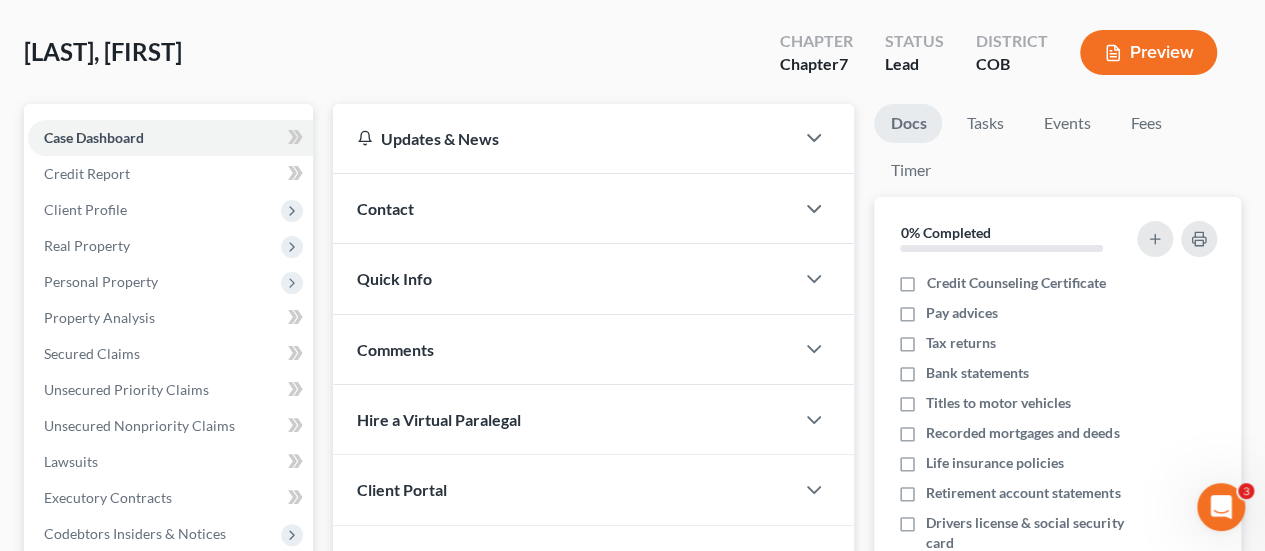 scroll, scrollTop: 200, scrollLeft: 0, axis: vertical 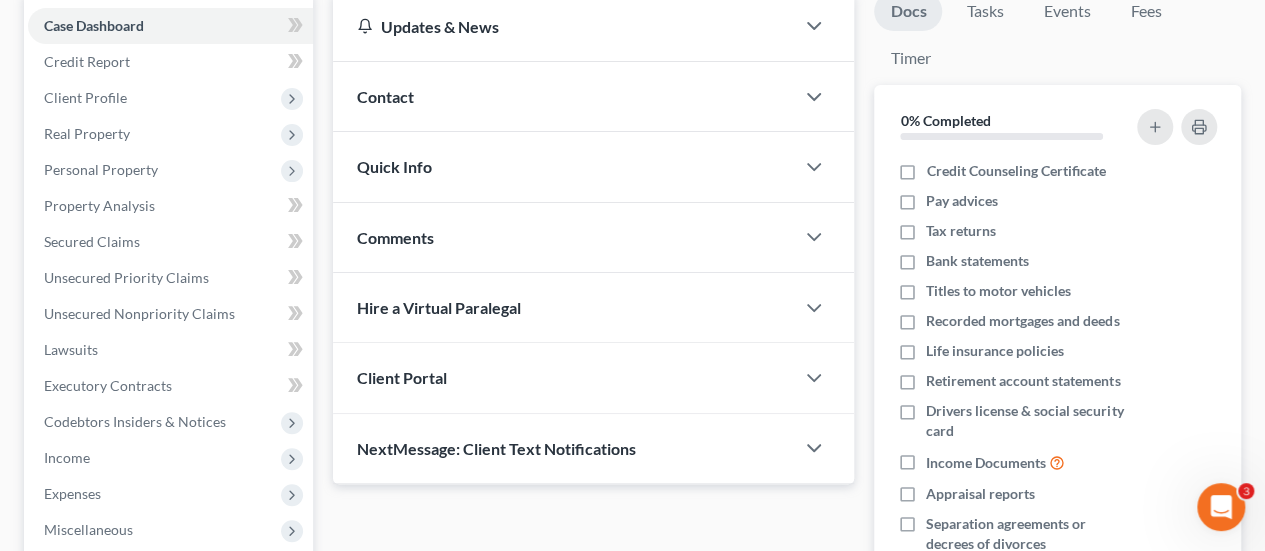click on "Client Portal" at bounding box center (563, 377) 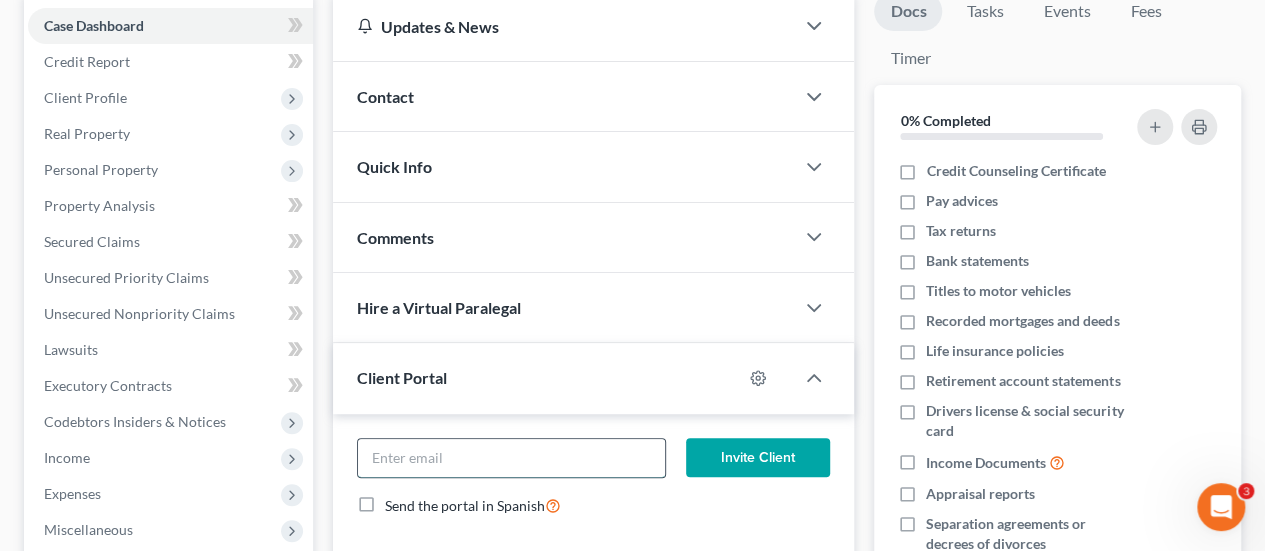drag, startPoint x: 596, startPoint y: 464, endPoint x: 606, endPoint y: 458, distance: 11.661903 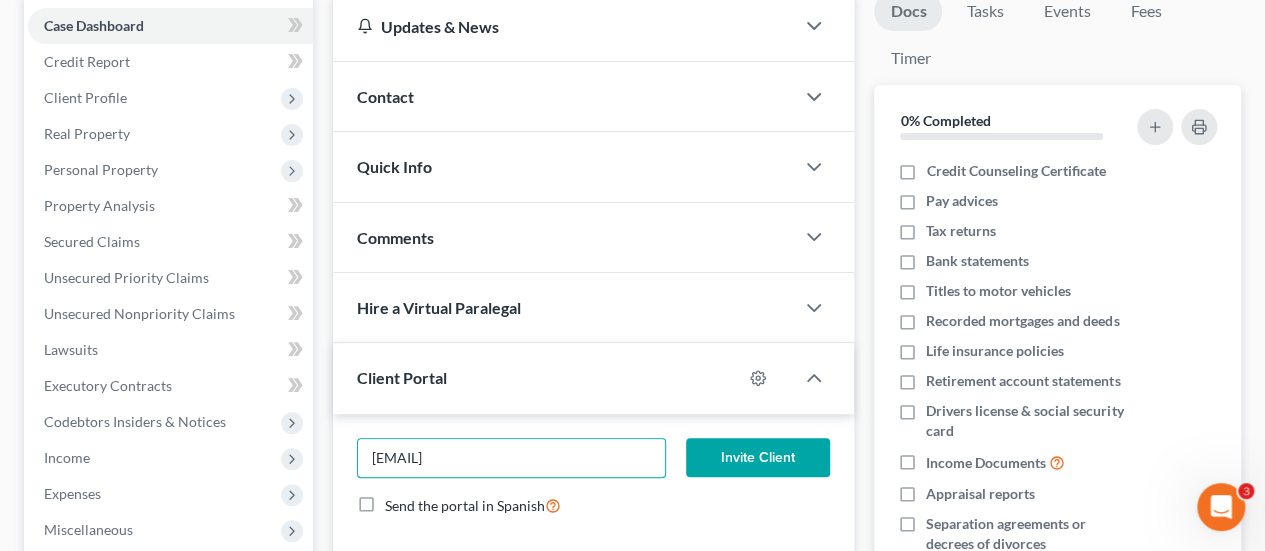 type on "[EMAIL]" 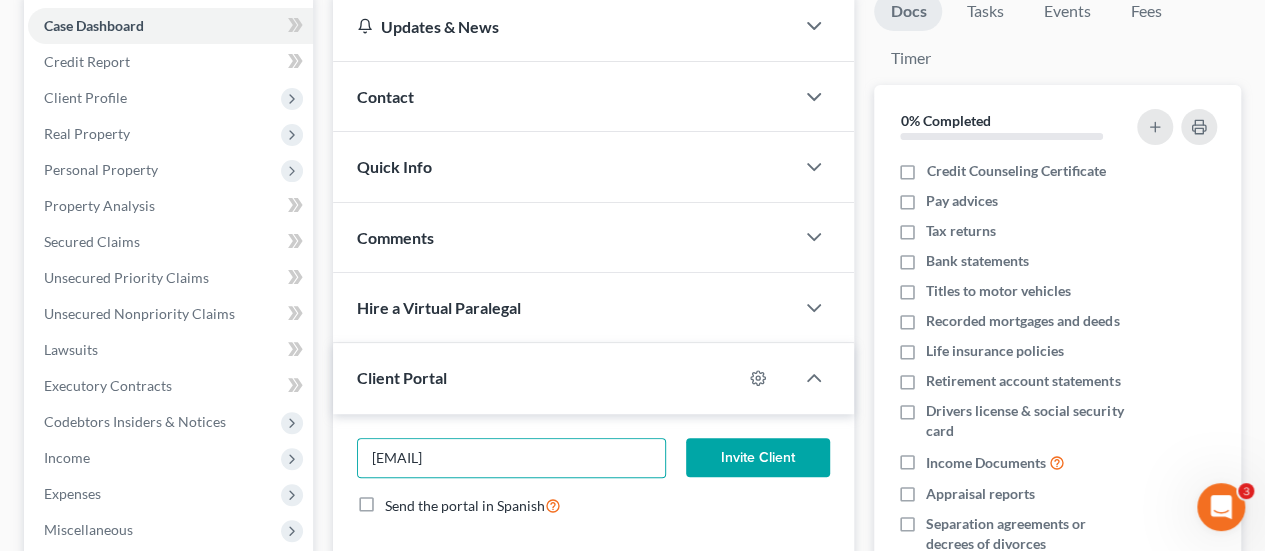 click on "Invite Client" at bounding box center (758, 458) 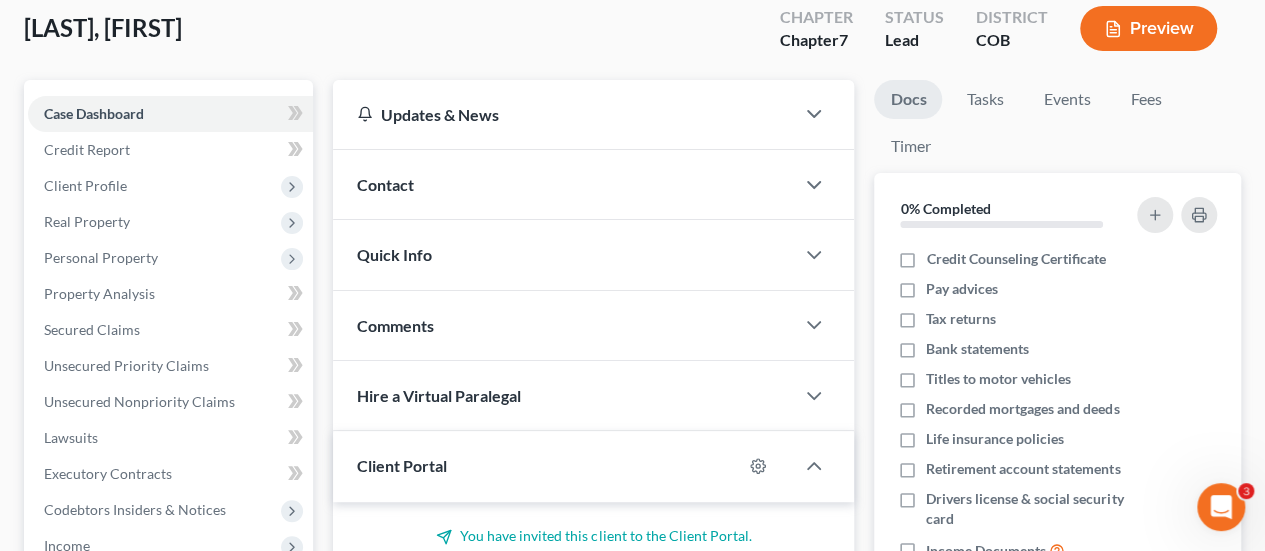 scroll, scrollTop: 0, scrollLeft: 0, axis: both 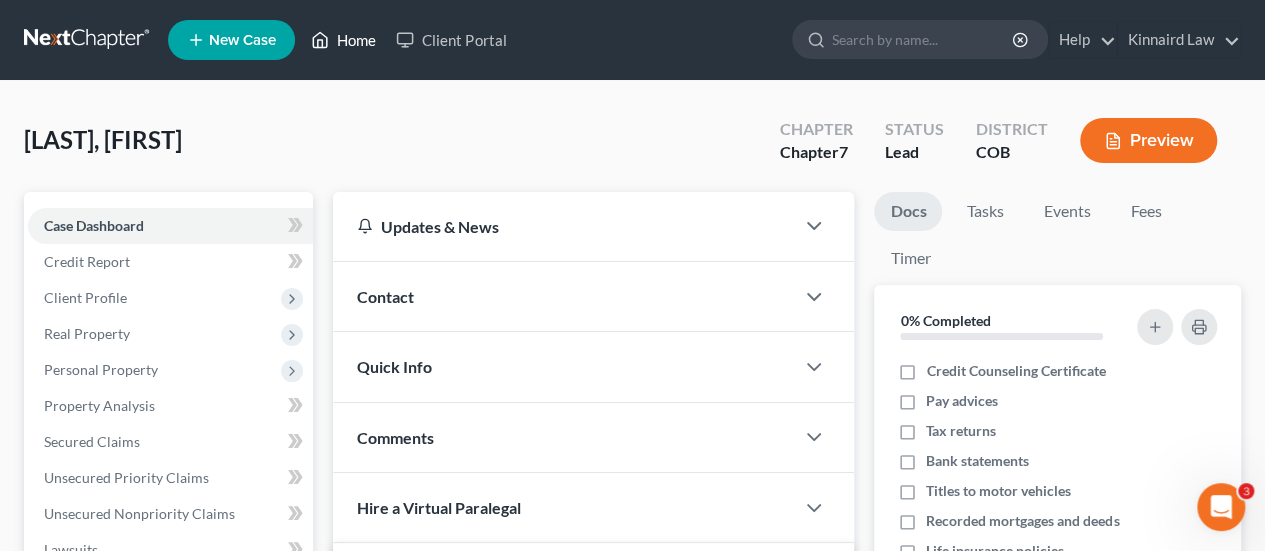 click on "Home" at bounding box center [343, 40] 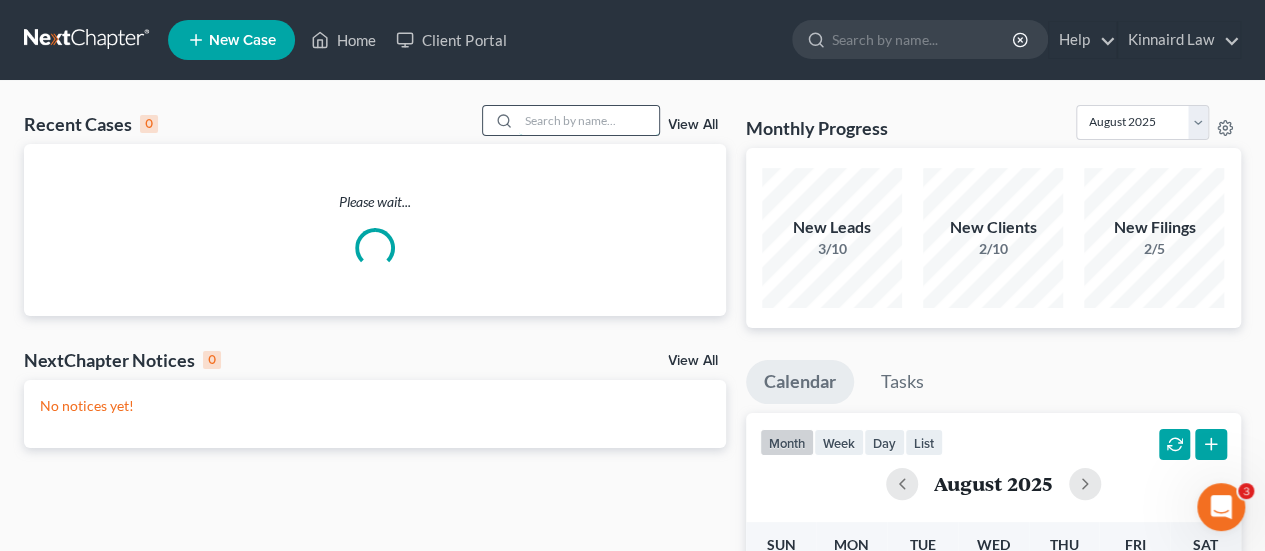 click at bounding box center [589, 120] 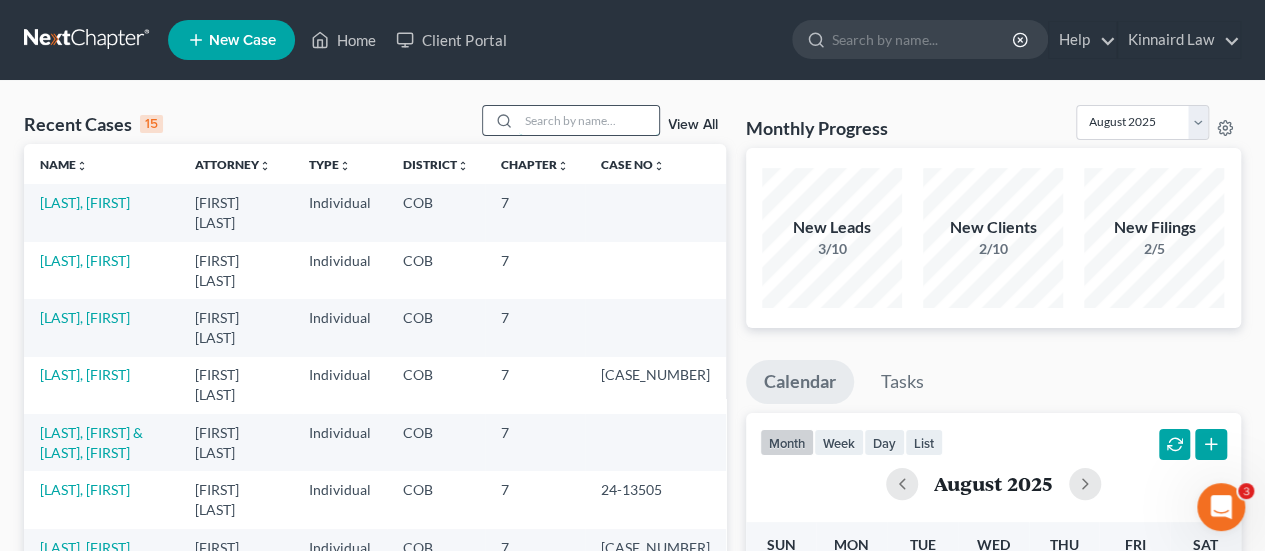 type on "p" 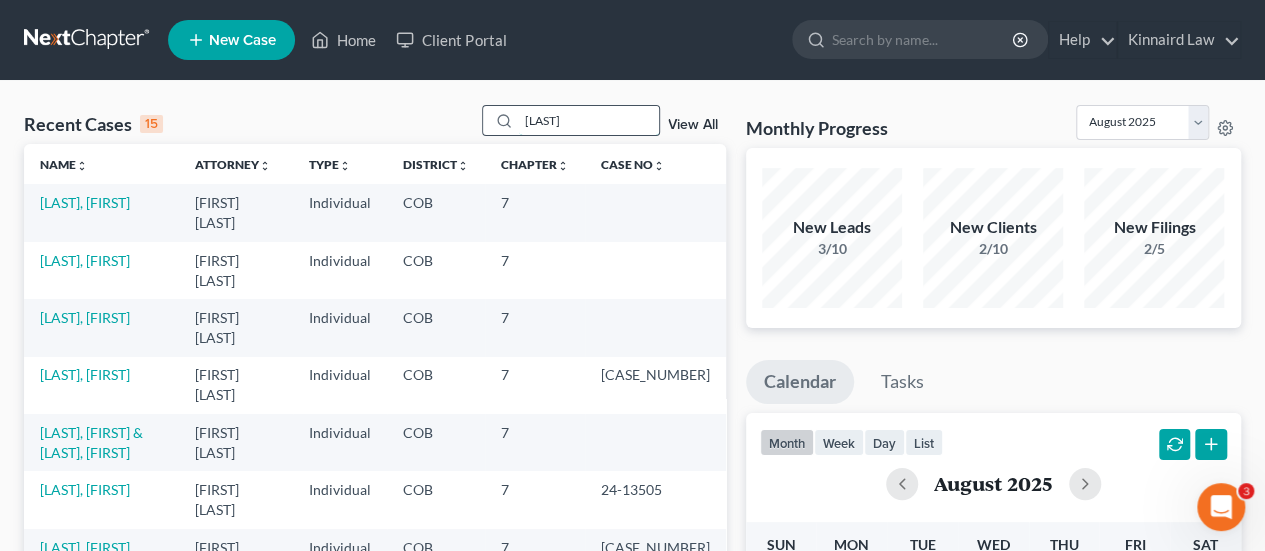 type on "[LAST]" 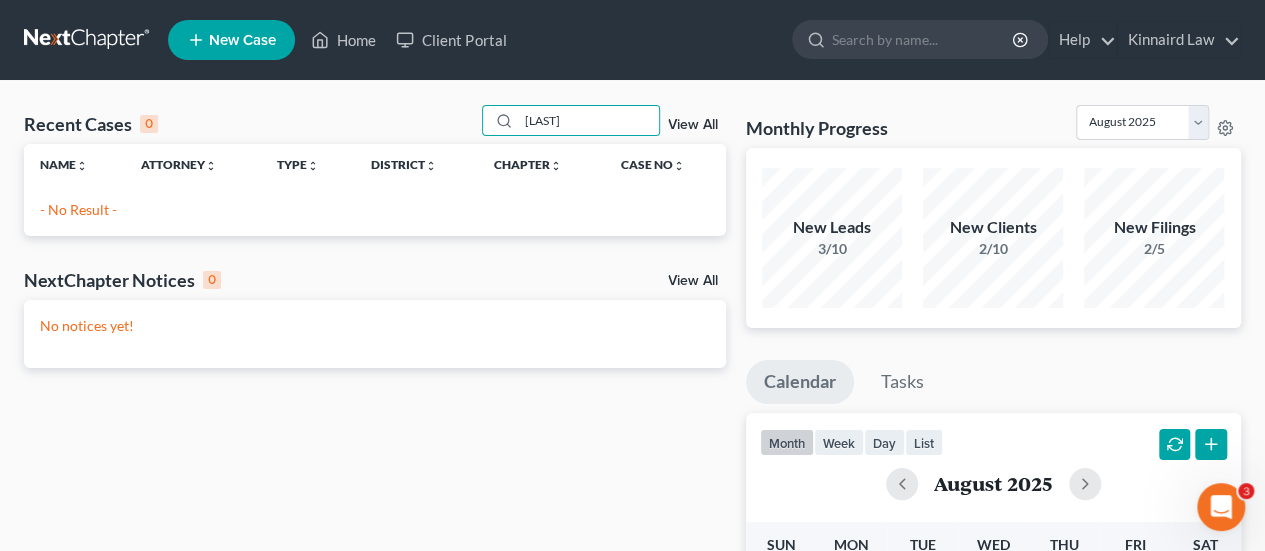 click 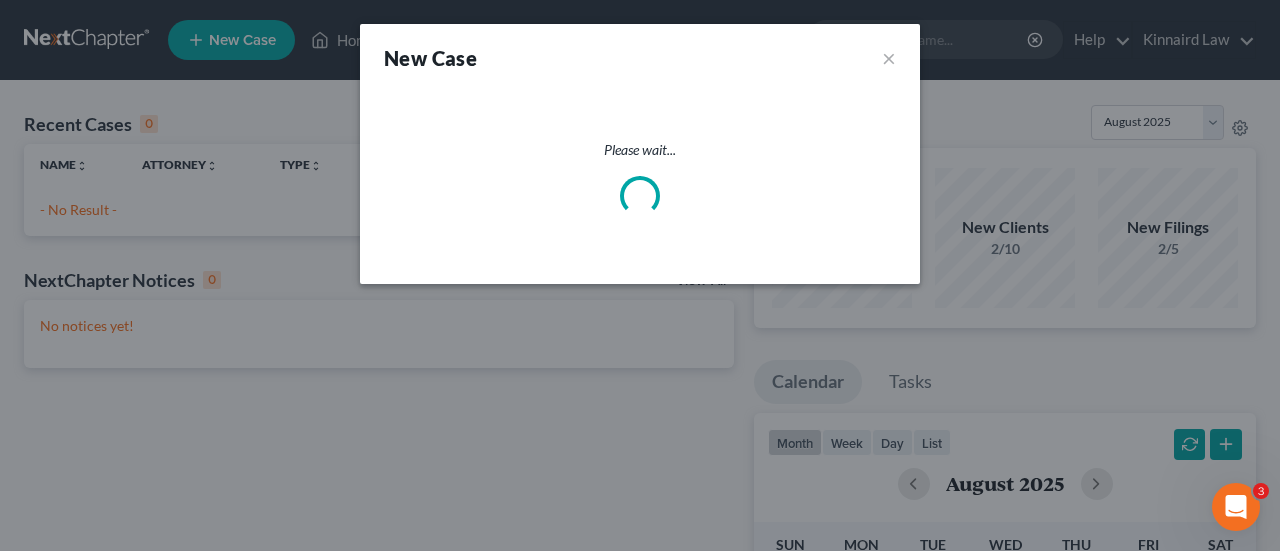 select on "11" 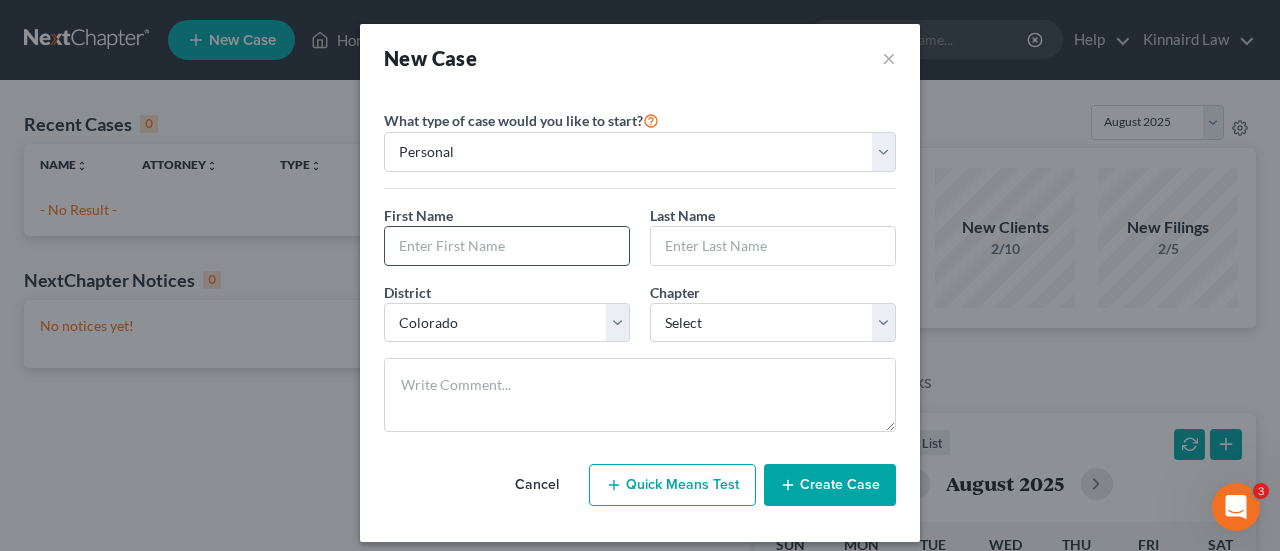 click at bounding box center (507, 246) 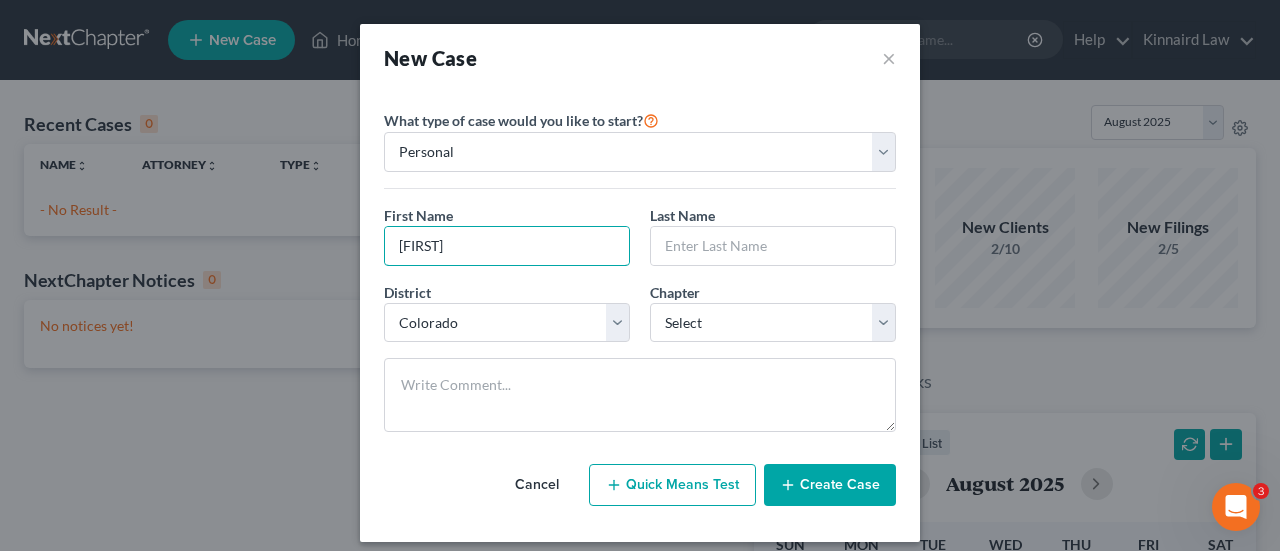 type on "[FIRST]" 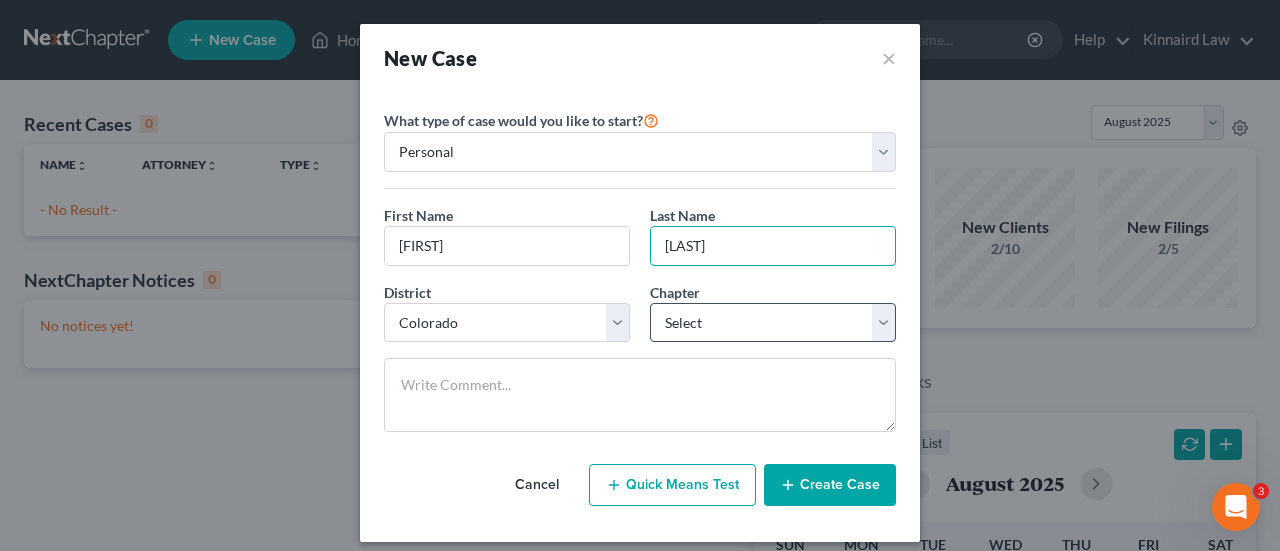 type on "[LAST]" 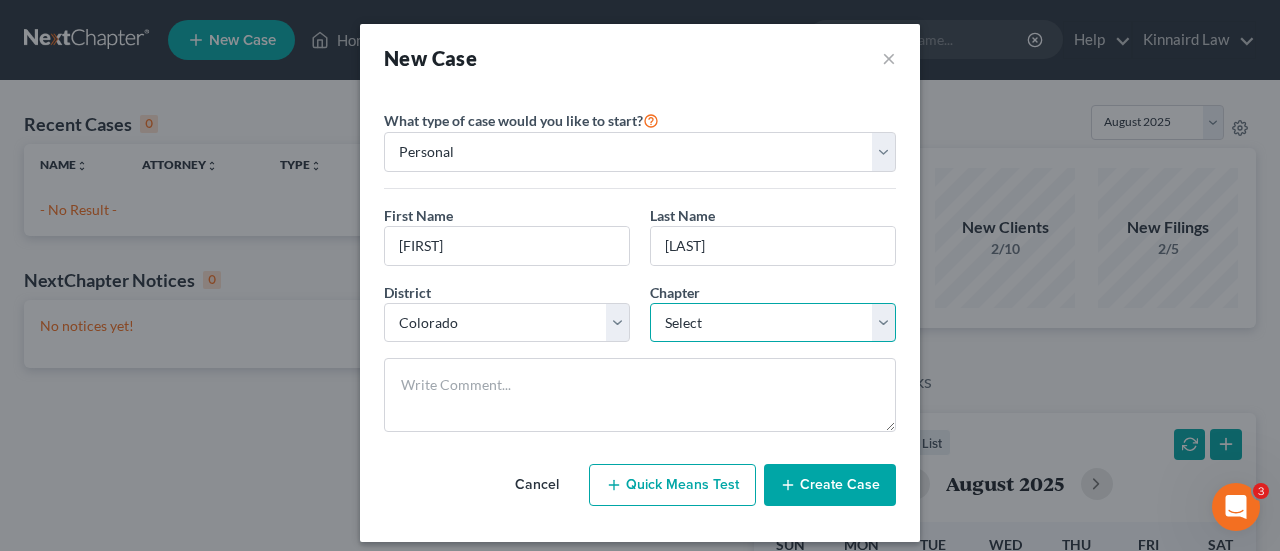 click on "Select 7 11 12 13" at bounding box center (773, 323) 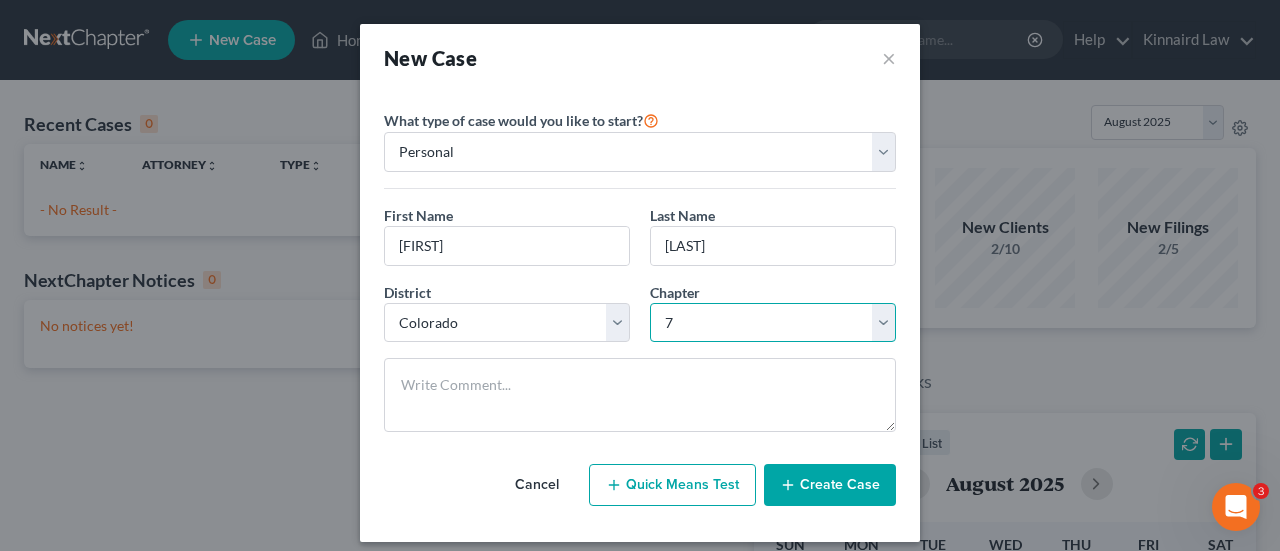 click on "Select 7 11 12 13" at bounding box center [773, 323] 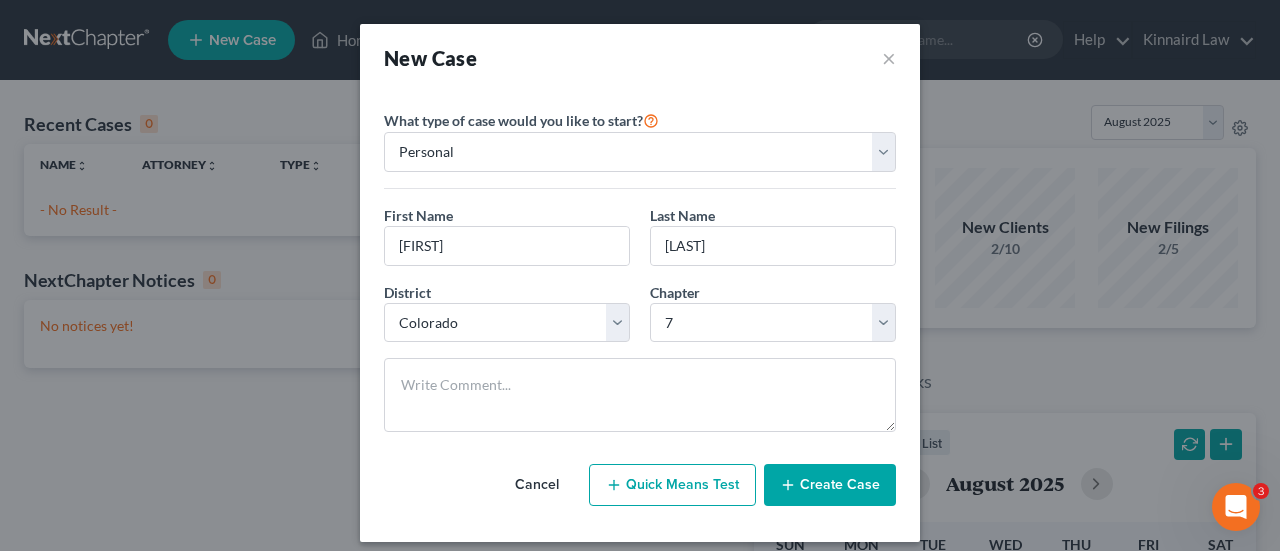 click on "Create Case" at bounding box center [830, 485] 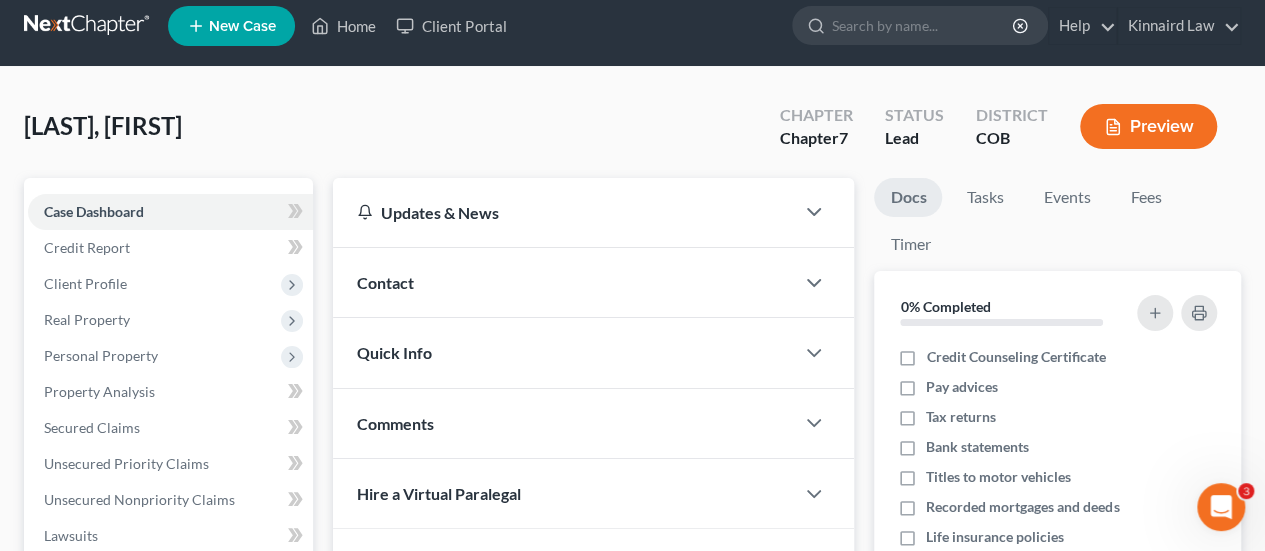 scroll, scrollTop: 400, scrollLeft: 0, axis: vertical 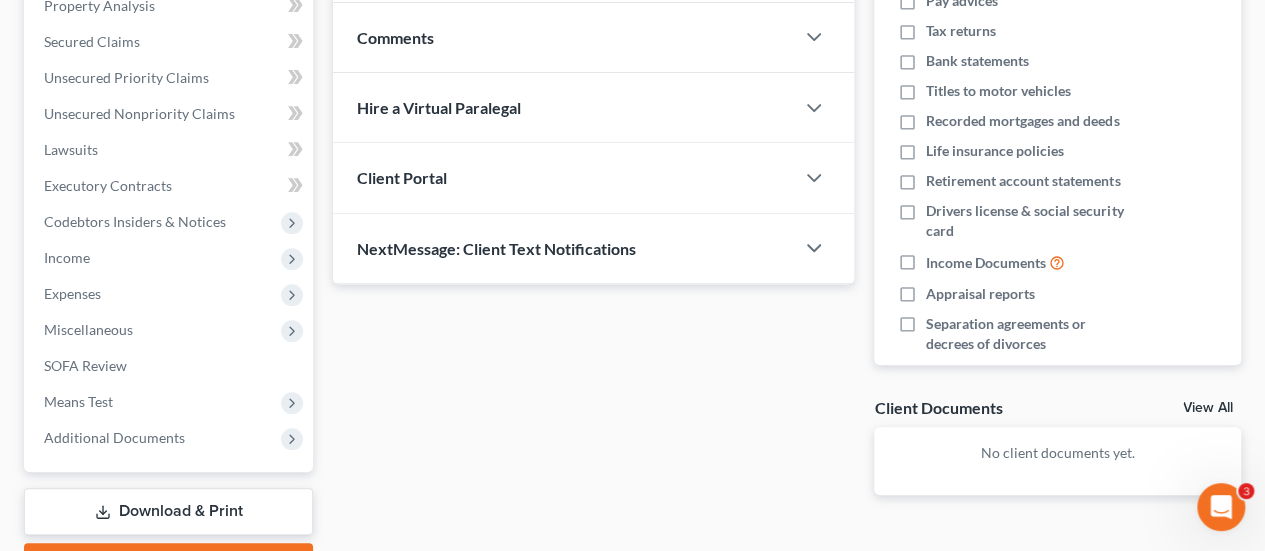 click on "Client Portal" at bounding box center [402, 177] 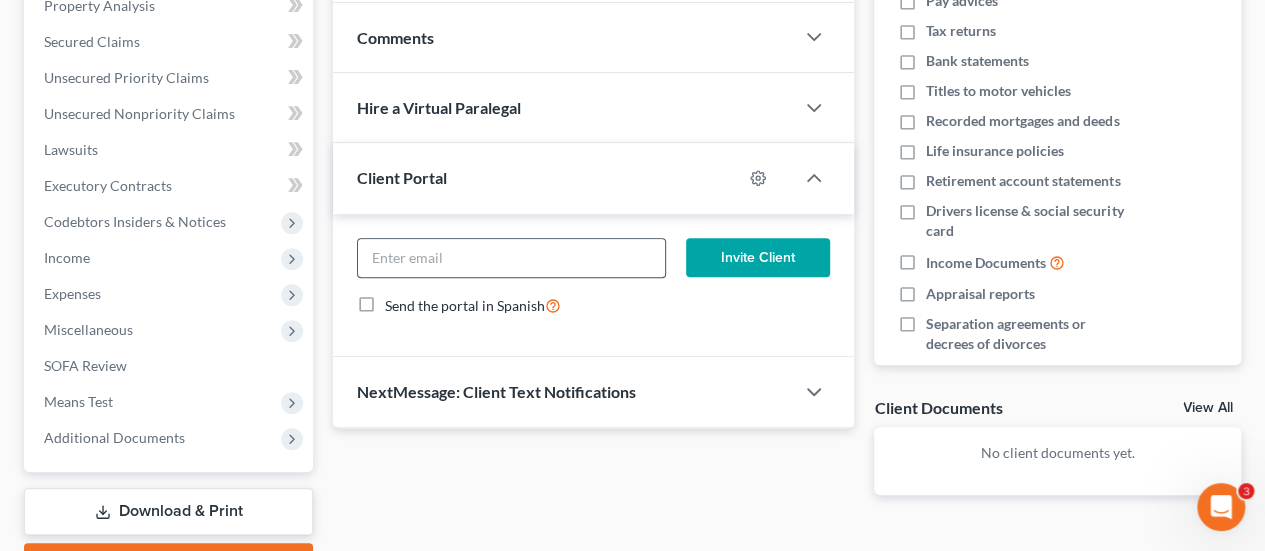 click at bounding box center (511, 258) 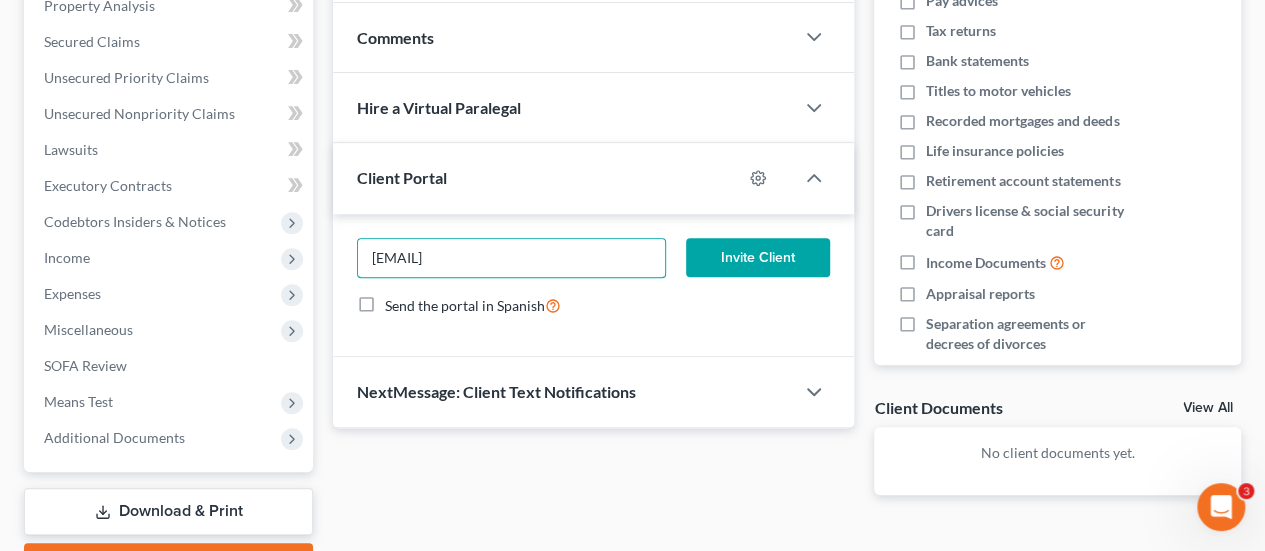 type on "[EMAIL]" 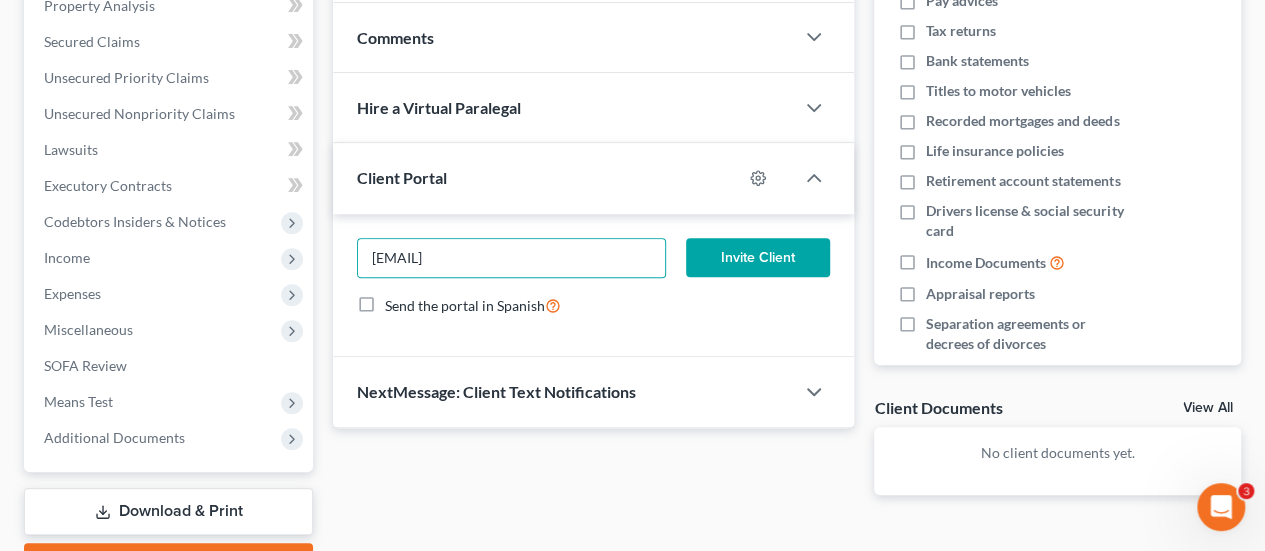 click on "Invite Client" at bounding box center [758, 258] 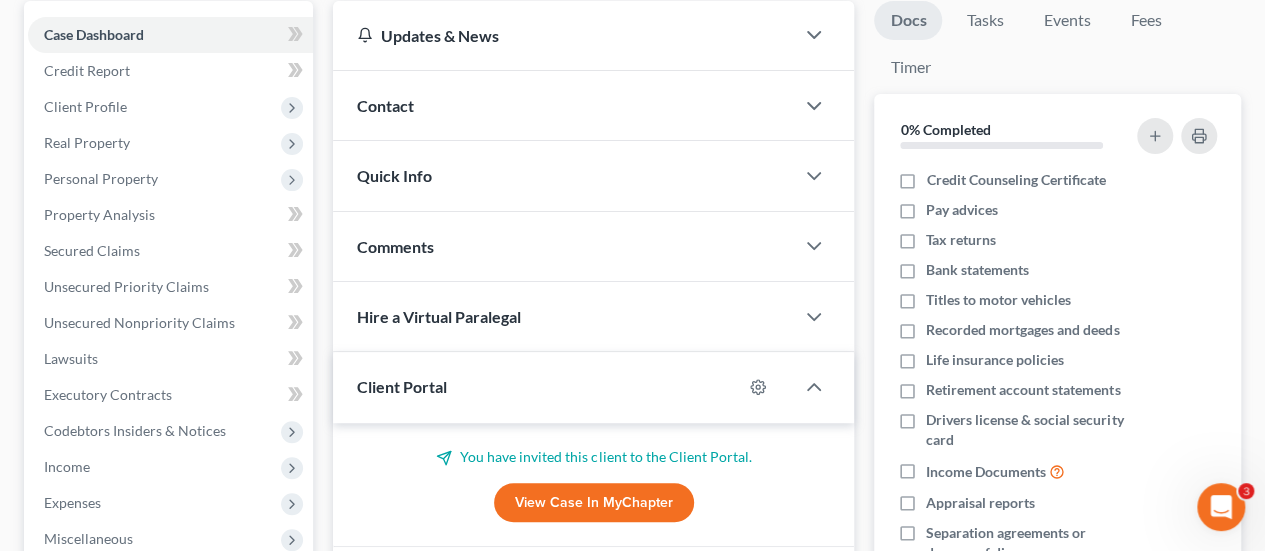scroll, scrollTop: 0, scrollLeft: 0, axis: both 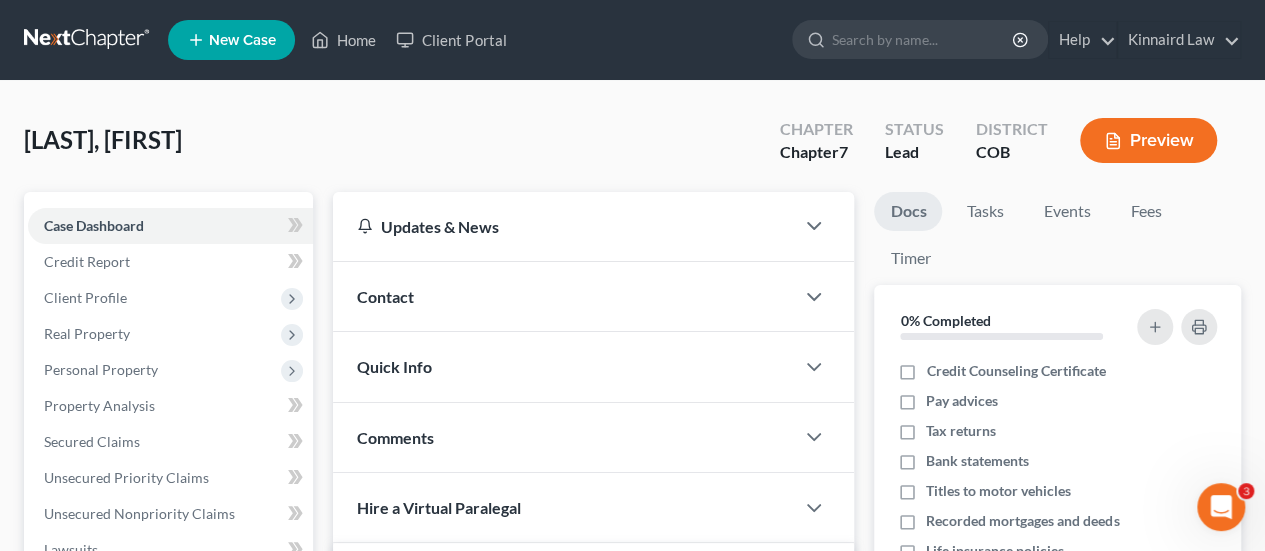 click on "New Case" at bounding box center (242, 40) 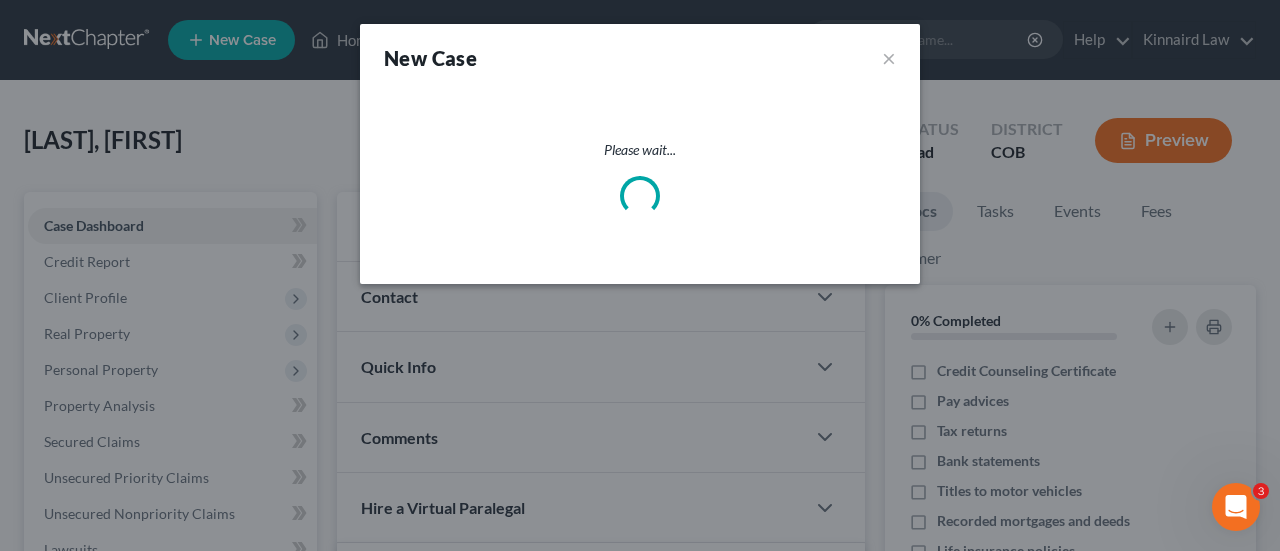 select on "11" 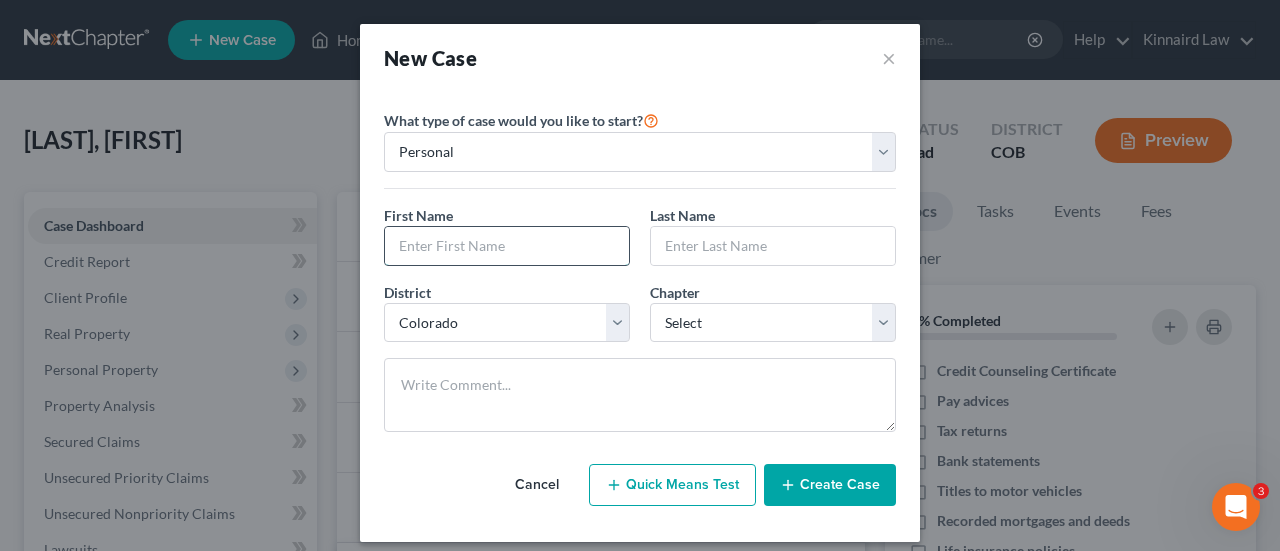 click at bounding box center (507, 246) 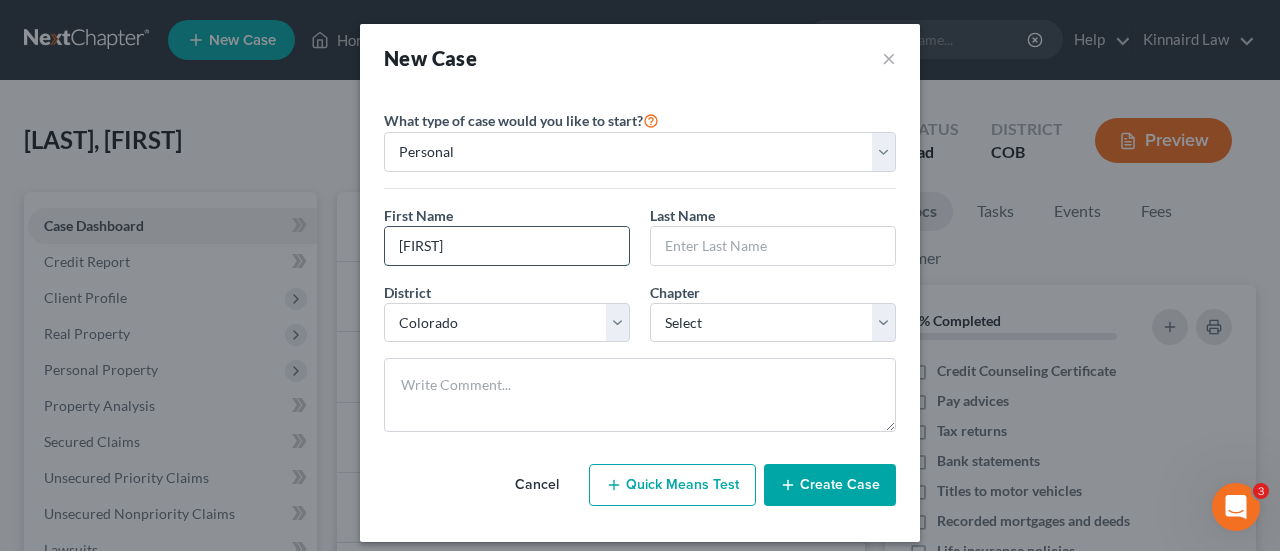 type on "[FIRST]" 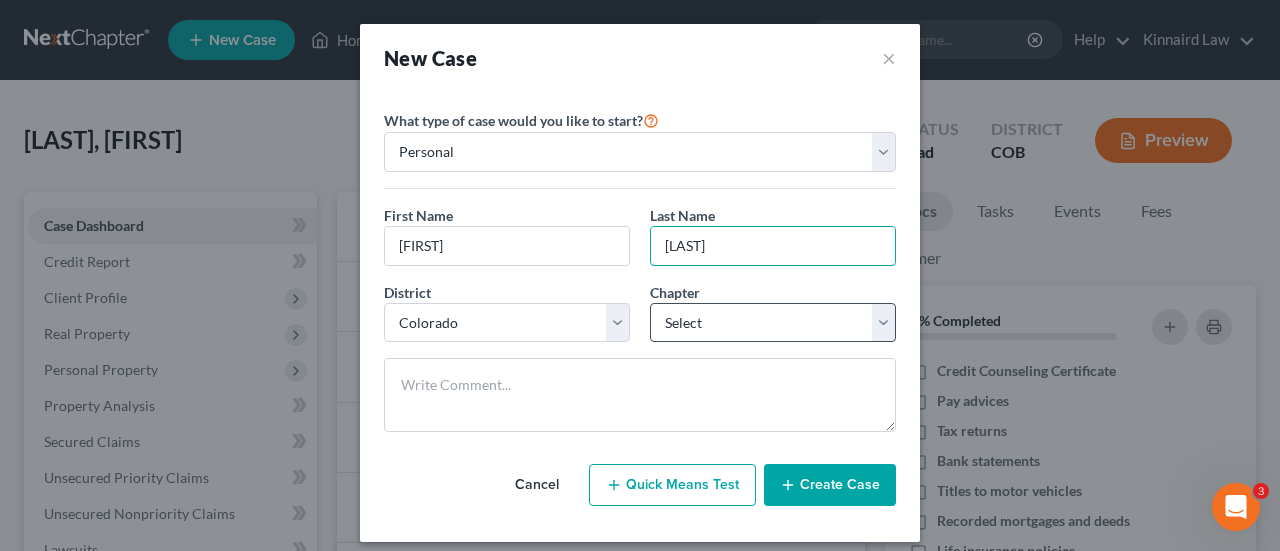 type on "[LAST]" 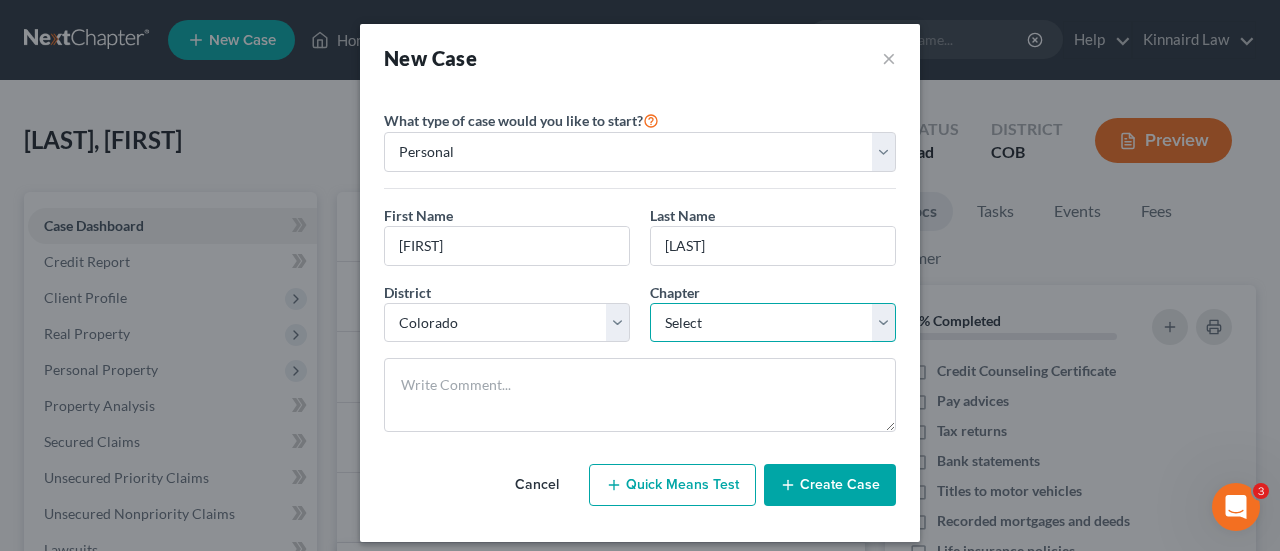click on "Select 7 11 12 13" at bounding box center (773, 323) 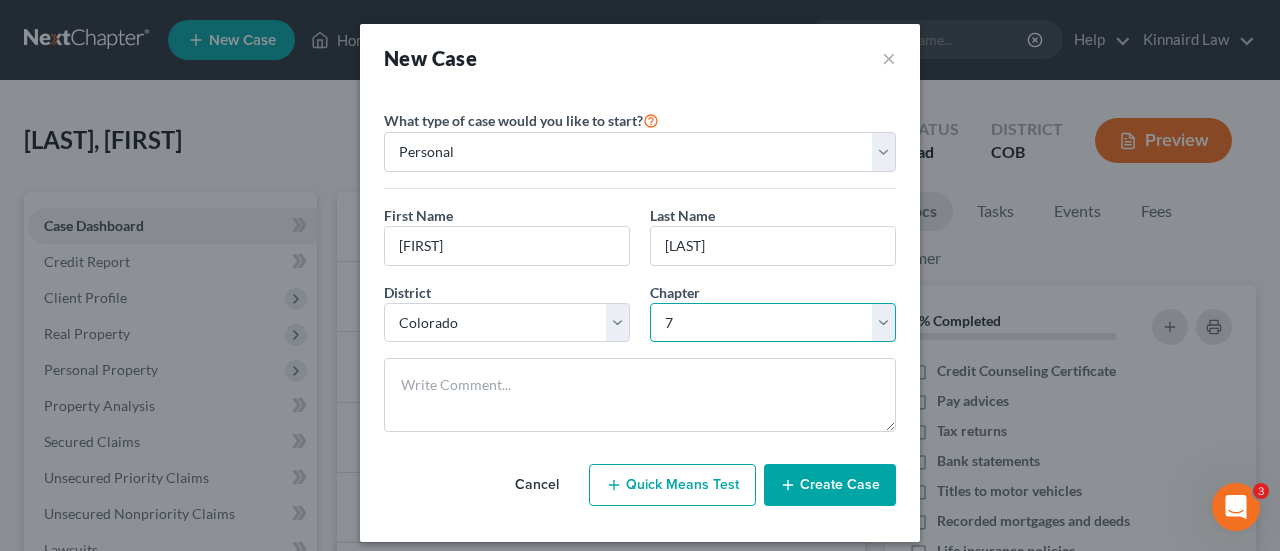 click on "Select 7 11 12 13" at bounding box center [773, 323] 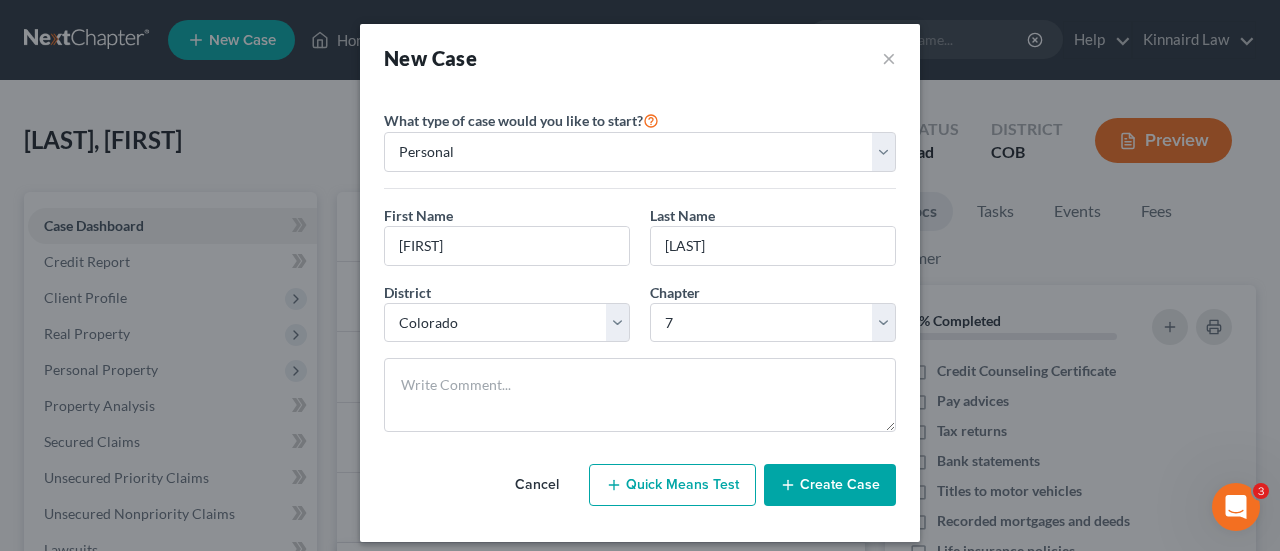 click on "Create Case" at bounding box center (830, 485) 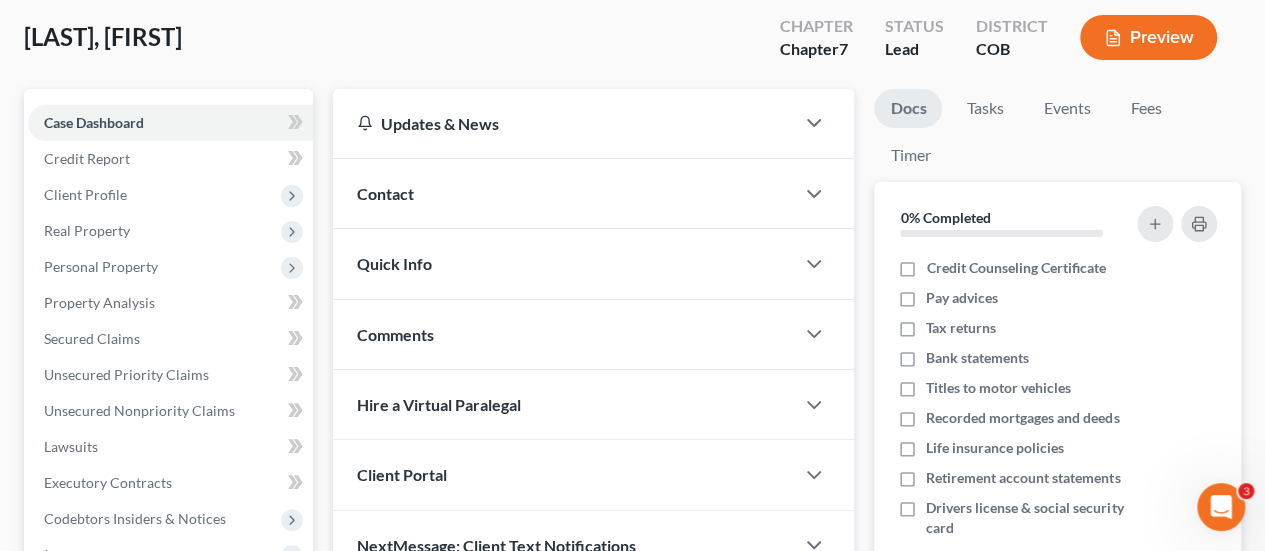 scroll, scrollTop: 200, scrollLeft: 0, axis: vertical 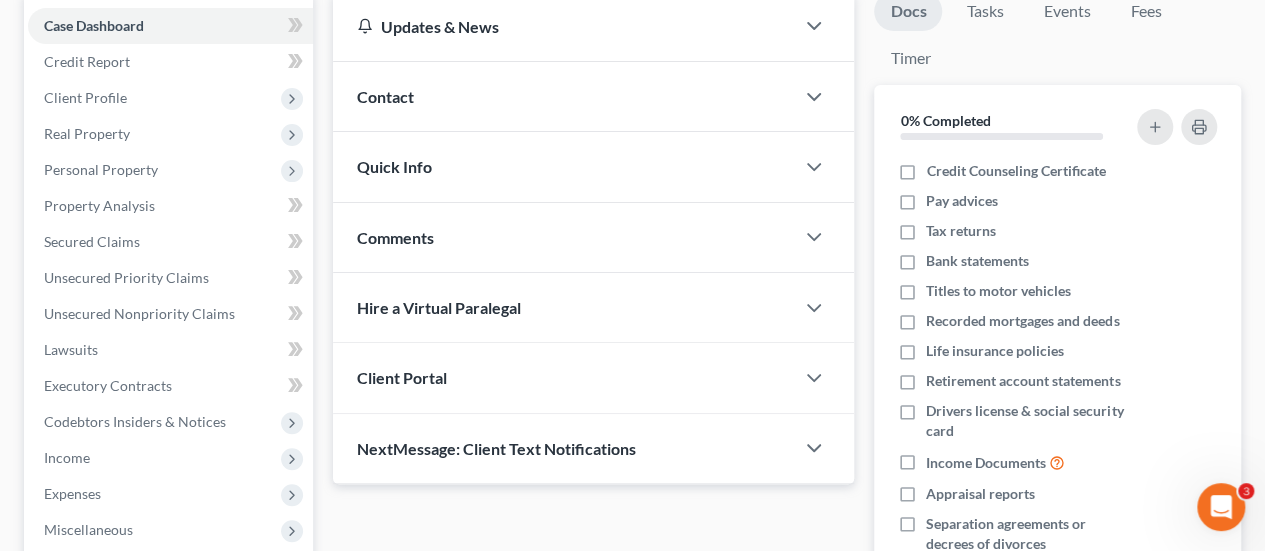 click on "Client Portal" at bounding box center (563, 377) 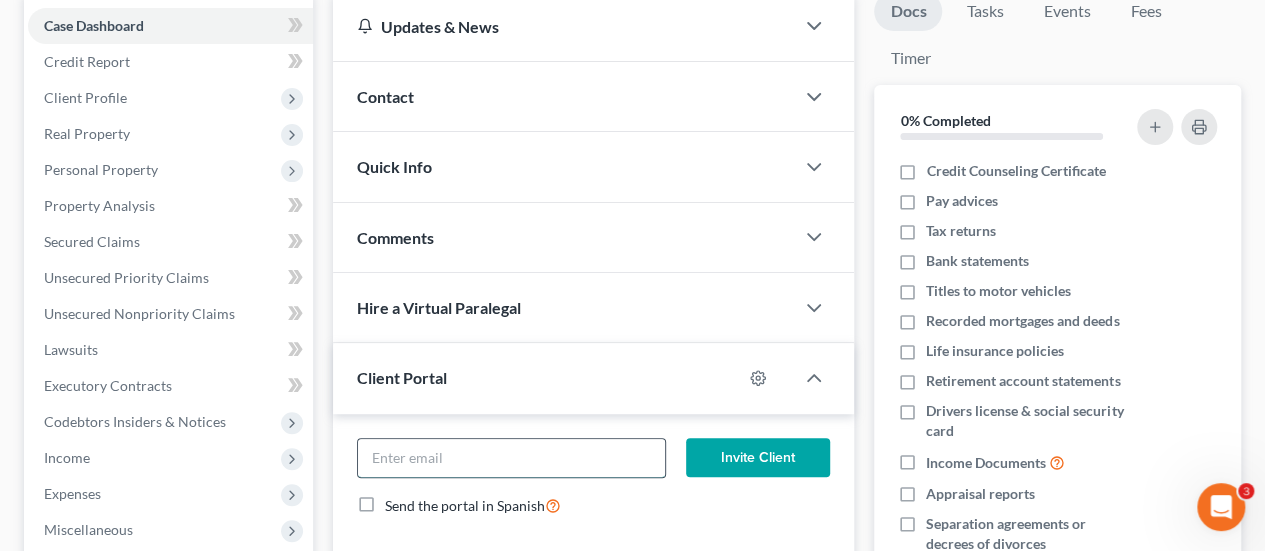 drag, startPoint x: 512, startPoint y: 467, endPoint x: 492, endPoint y: 467, distance: 20 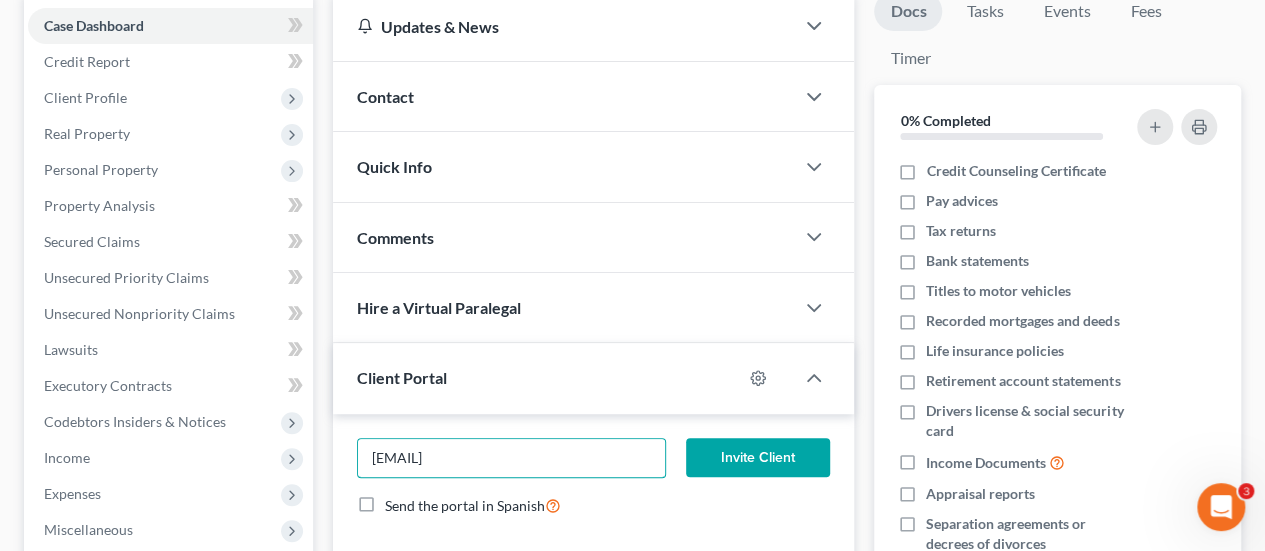 type on "[EMAIL]" 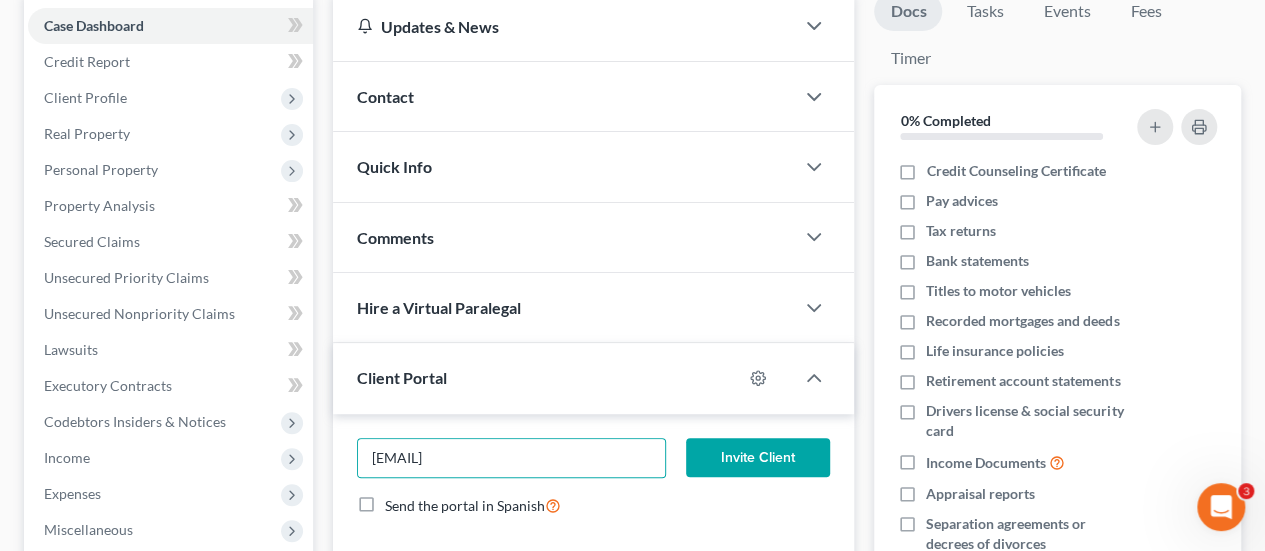 click on "Contact" at bounding box center [563, 96] 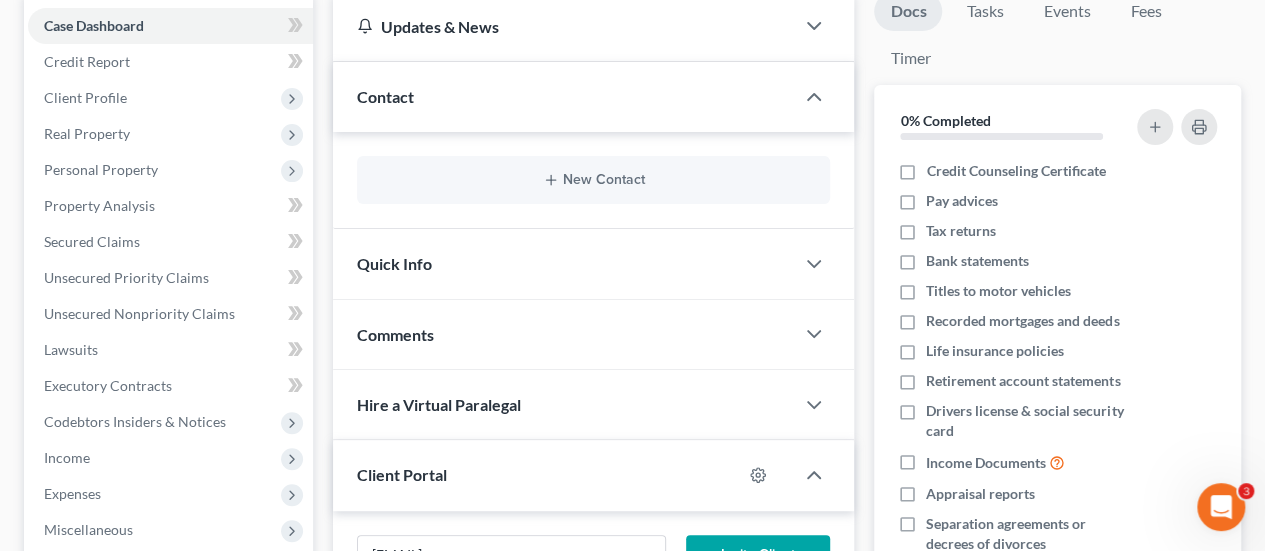 click on "New Contact" at bounding box center [593, 180] 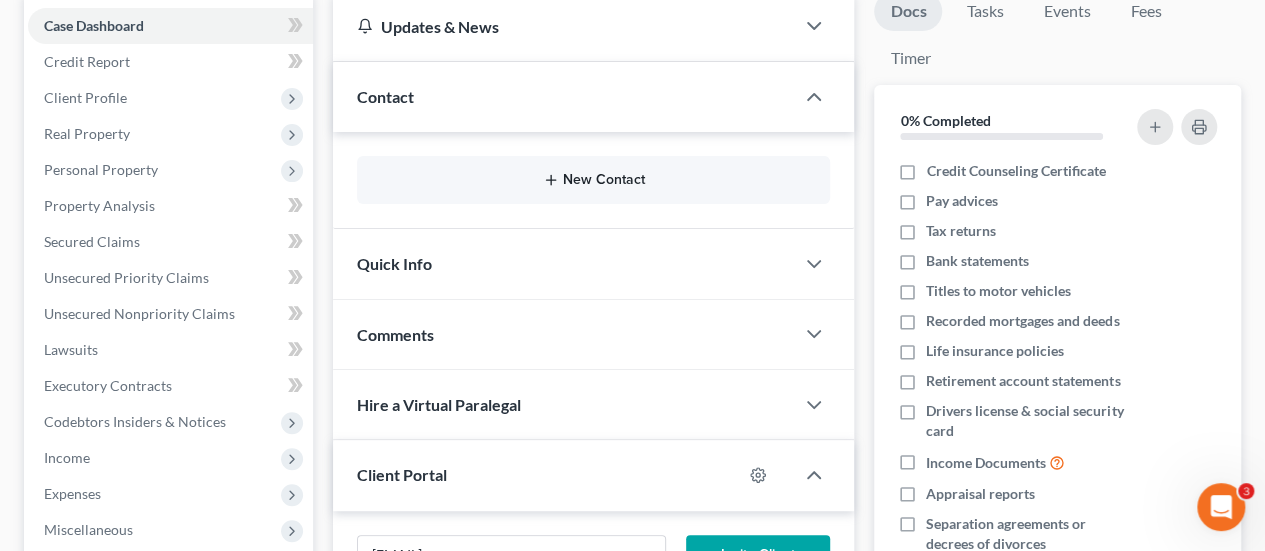 click on "New Contact" at bounding box center [593, 180] 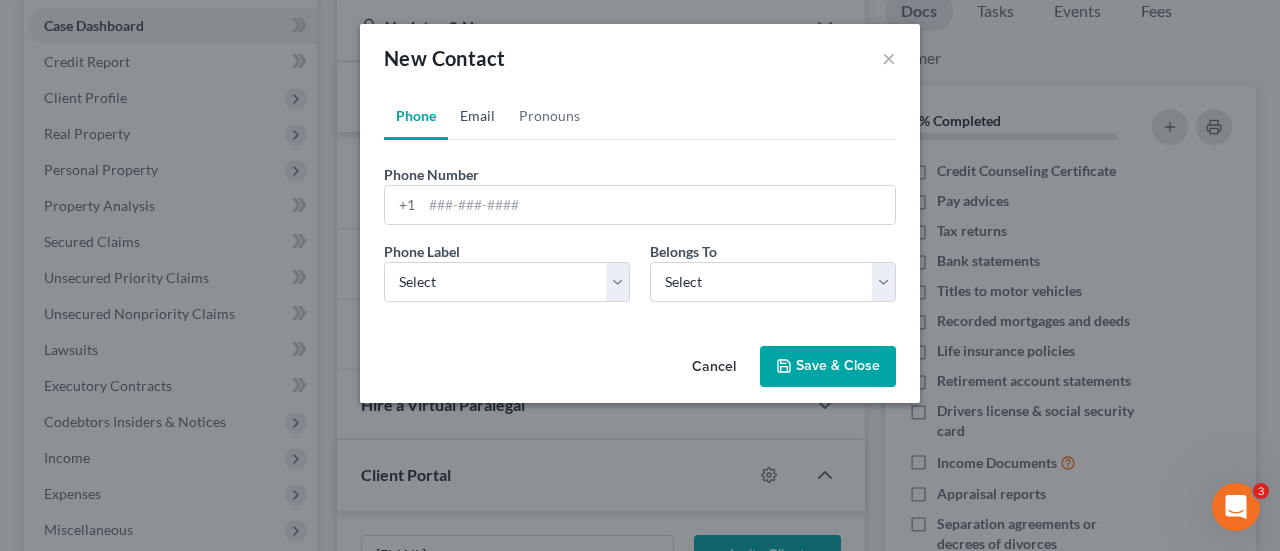 click on "Email" at bounding box center (477, 116) 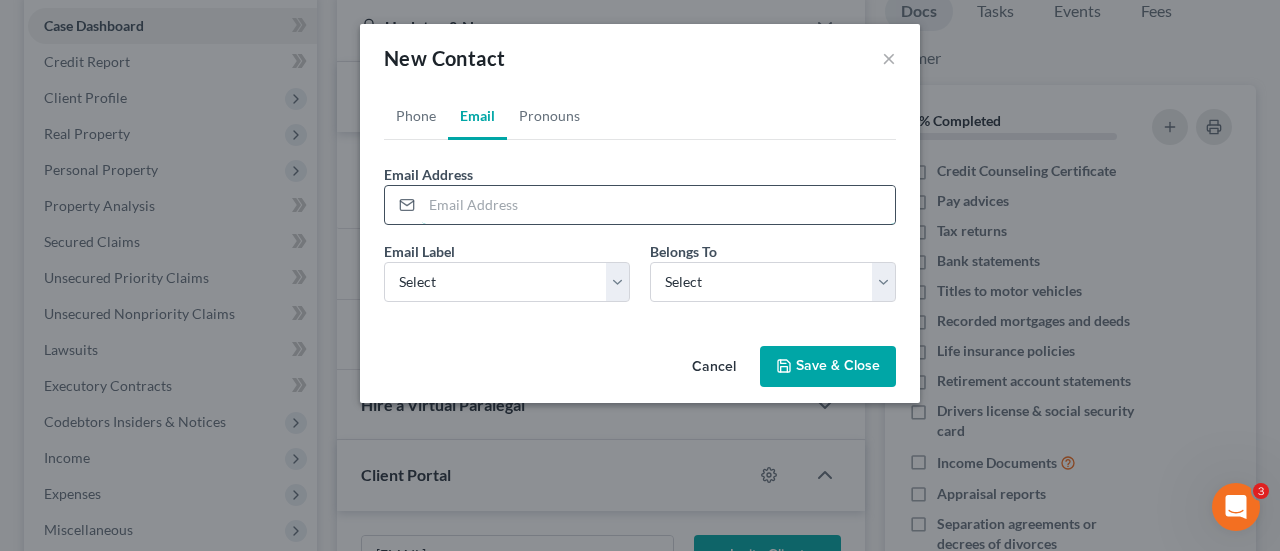 click at bounding box center [658, 205] 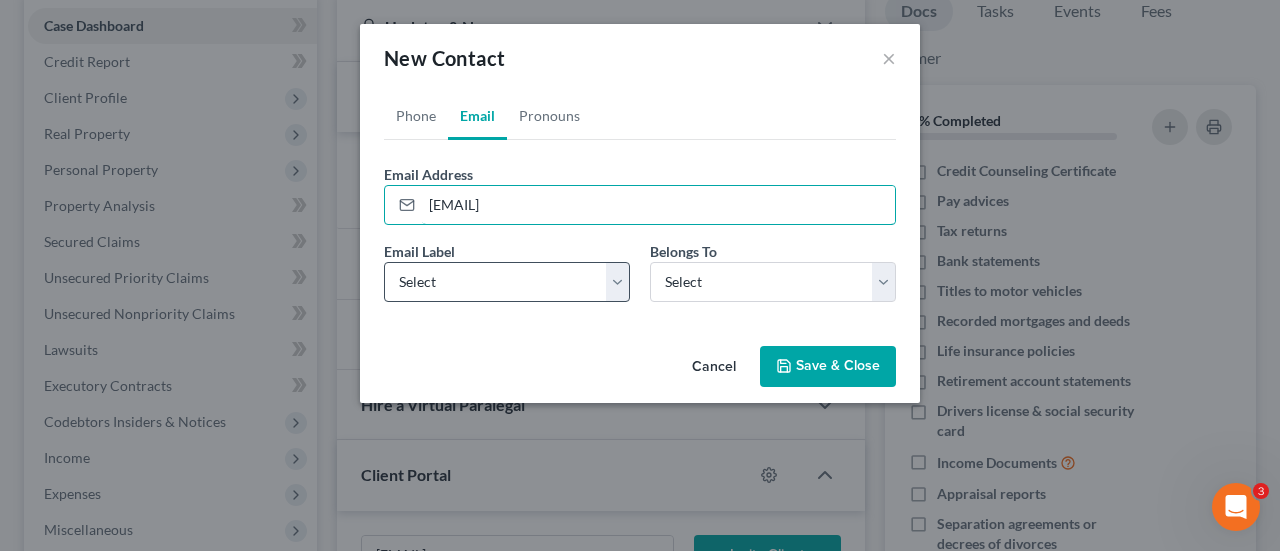 type on "[EMAIL]" 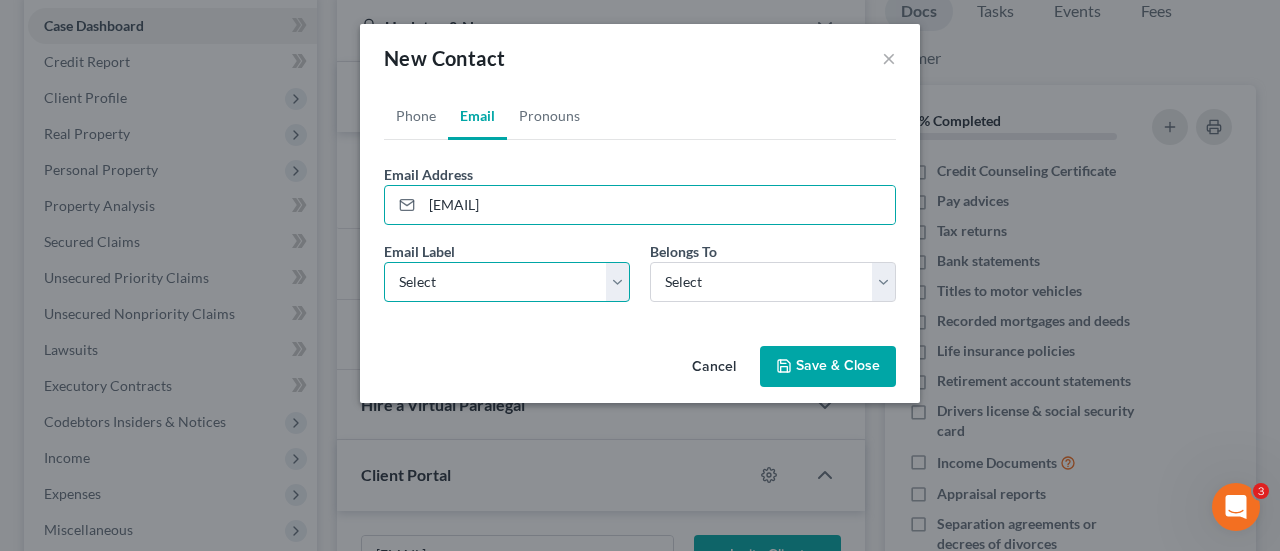 click on "Select Home Work Other" at bounding box center (507, 282) 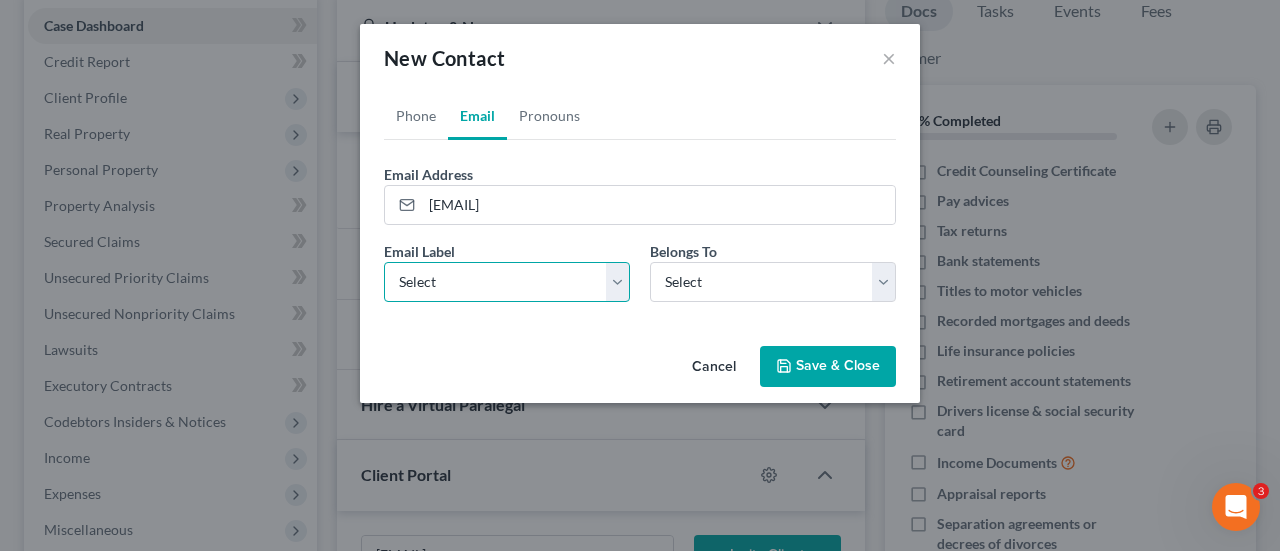 select on "0" 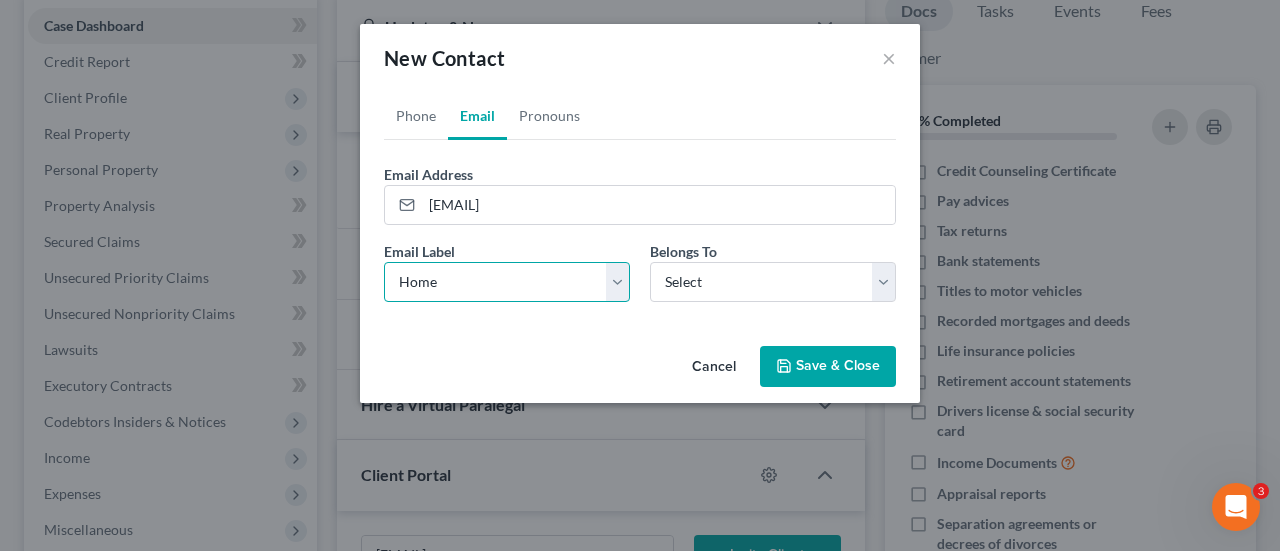 click on "Select Home Work Other" at bounding box center (507, 282) 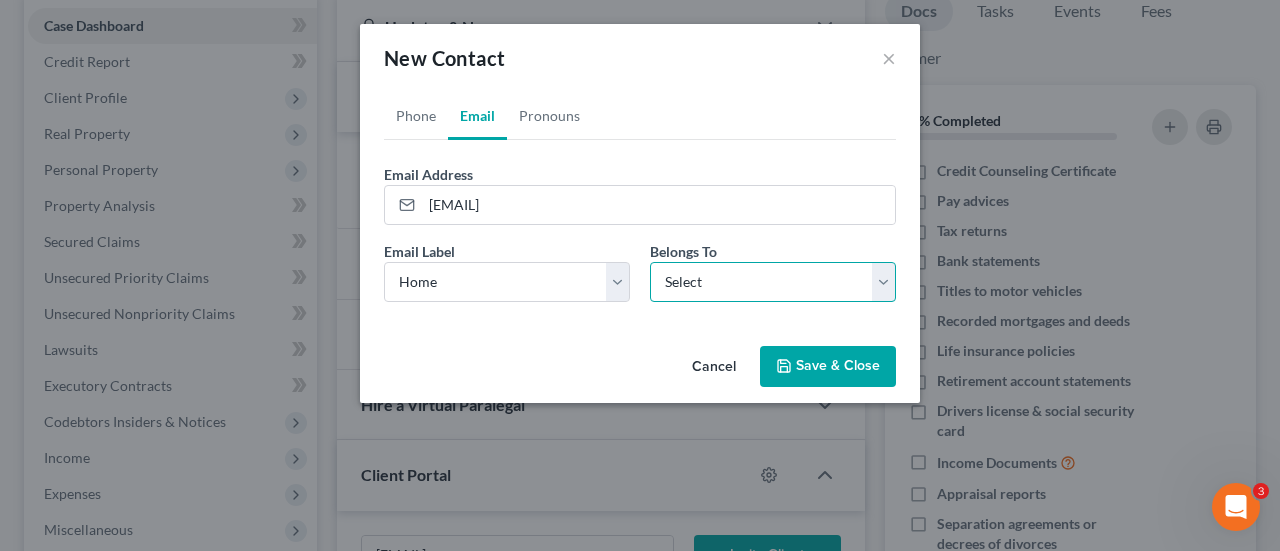 click on "Select Client Other" at bounding box center (773, 282) 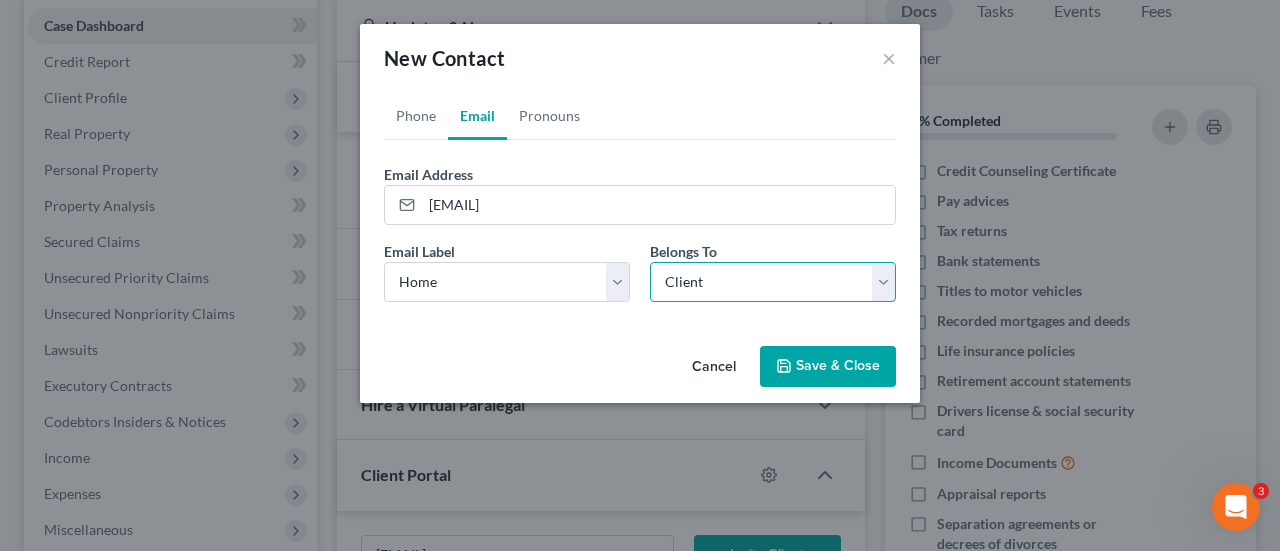 click on "Select Client Other" at bounding box center [773, 282] 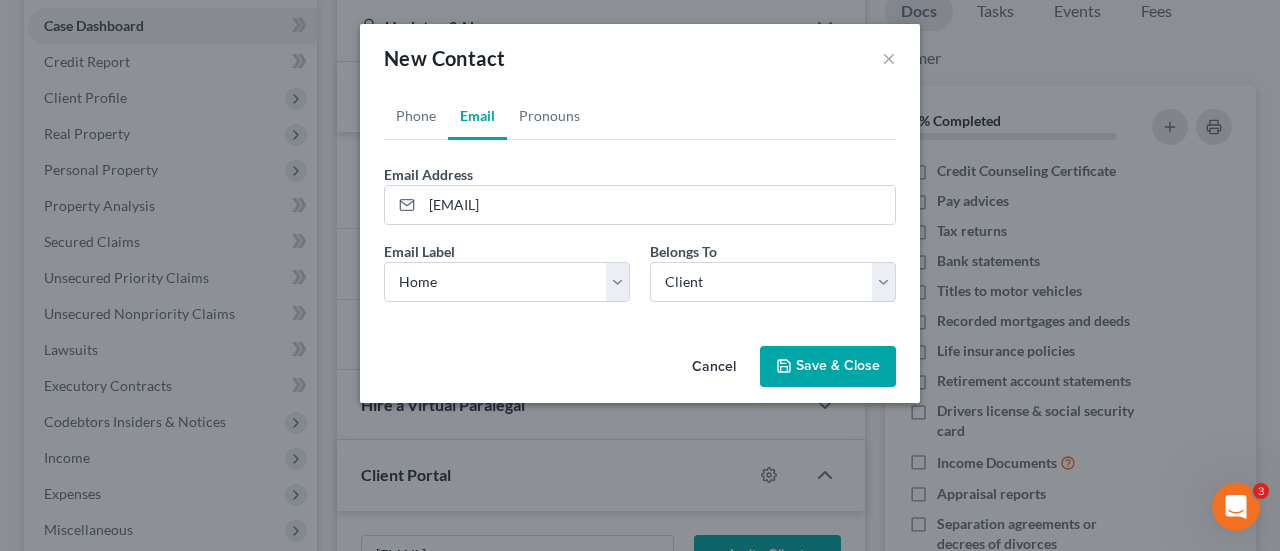 click on "Save & Close" at bounding box center (828, 367) 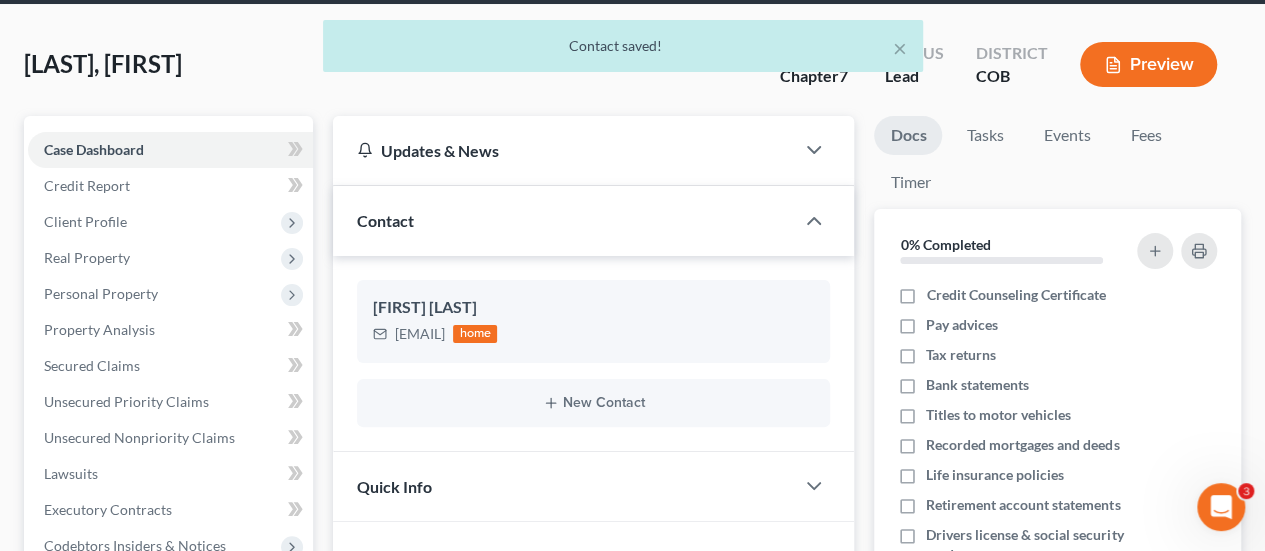 scroll, scrollTop: 0, scrollLeft: 0, axis: both 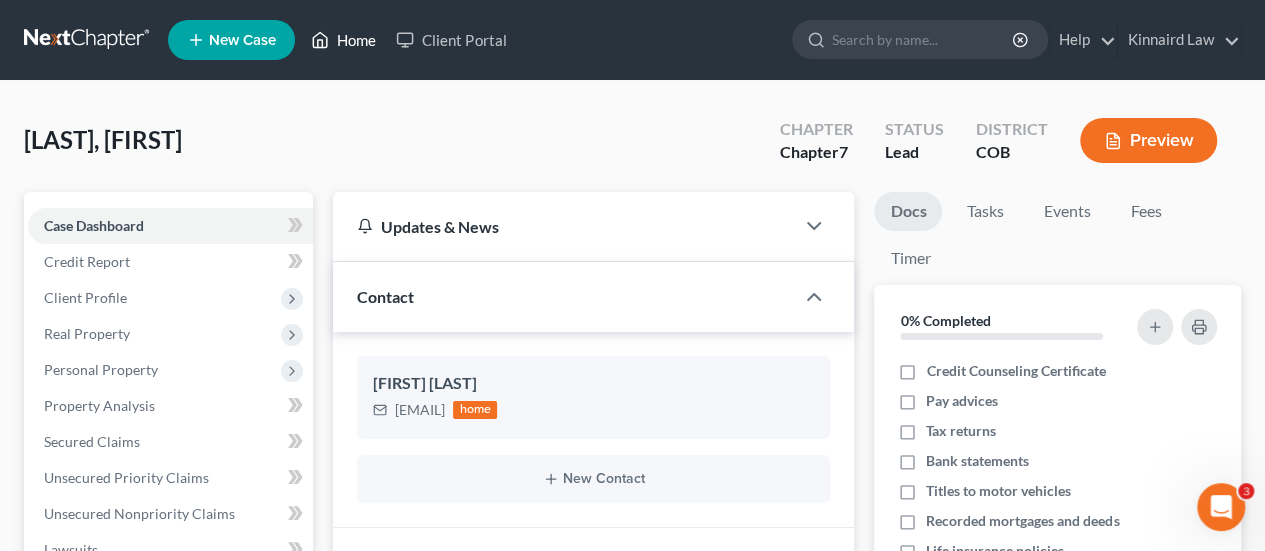 click on "Home" at bounding box center (343, 40) 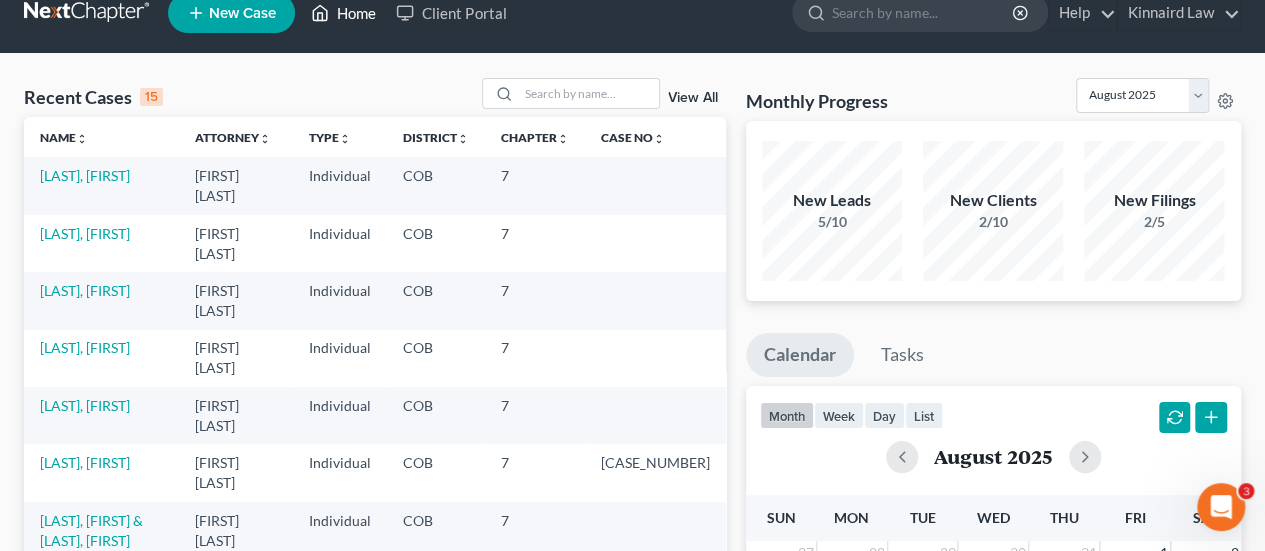scroll, scrollTop: 0, scrollLeft: 0, axis: both 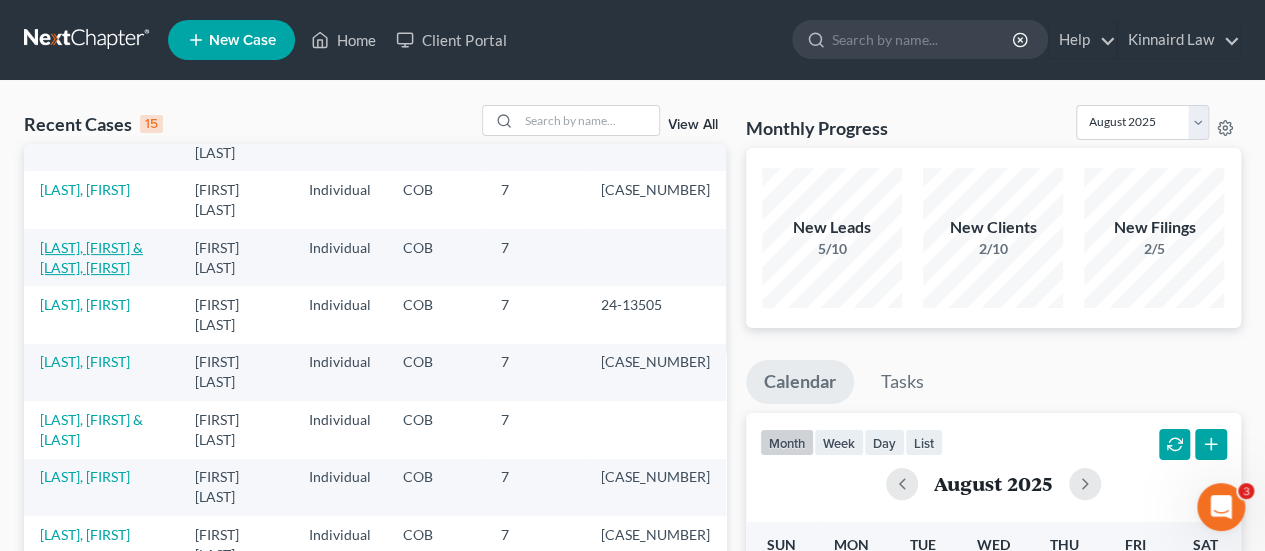 click on "[LAST], [FIRST] & [LAST], [FIRST]" at bounding box center (91, 257) 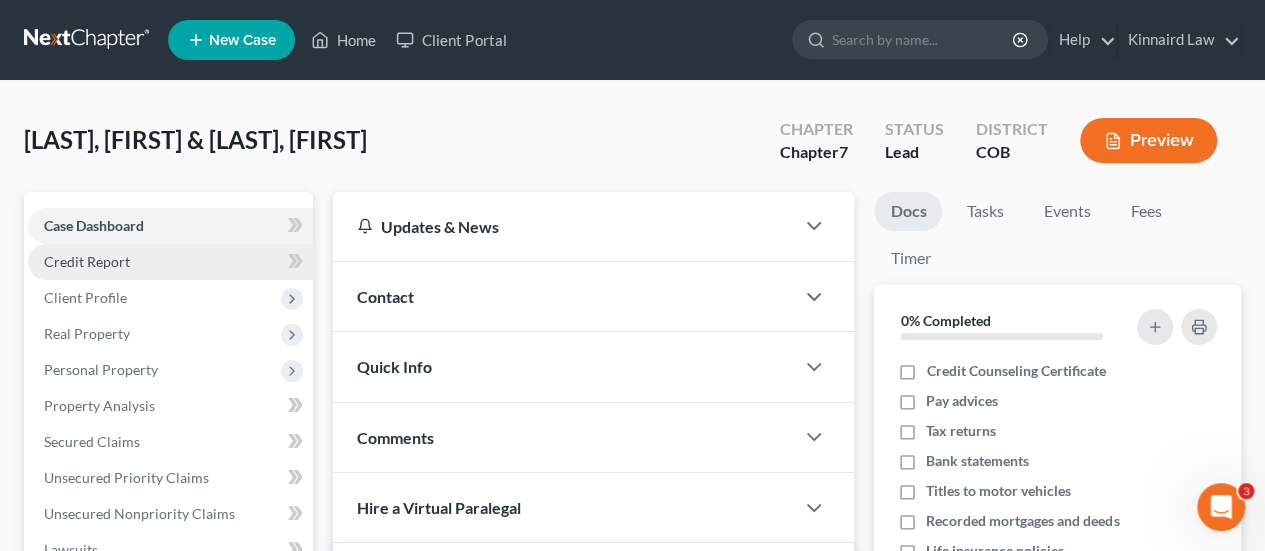 click on "Credit Report" at bounding box center (170, 262) 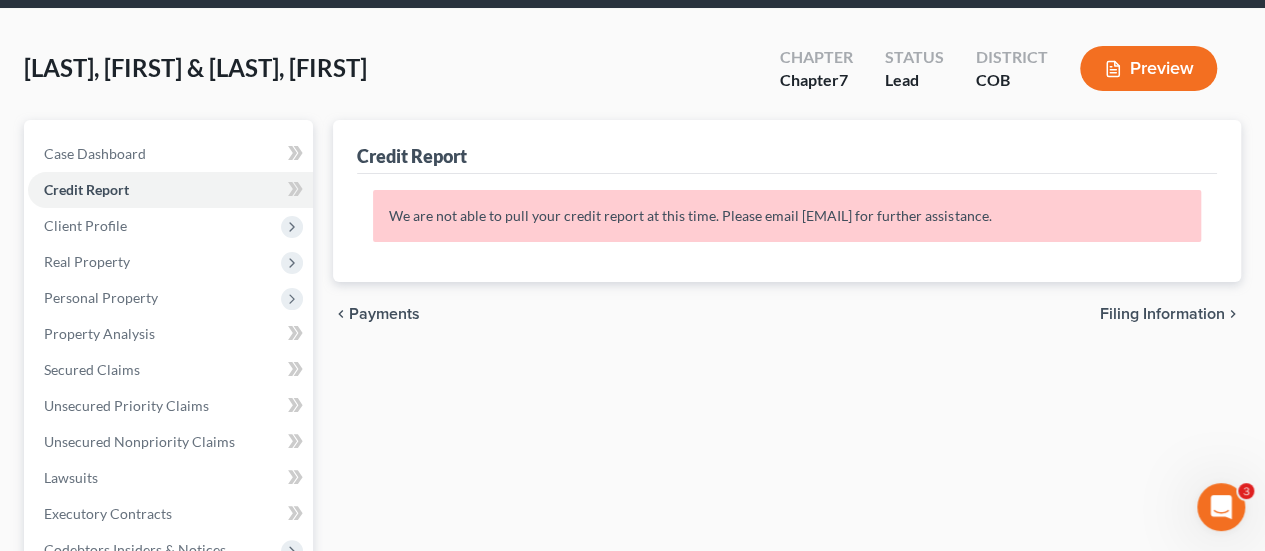 scroll, scrollTop: 100, scrollLeft: 0, axis: vertical 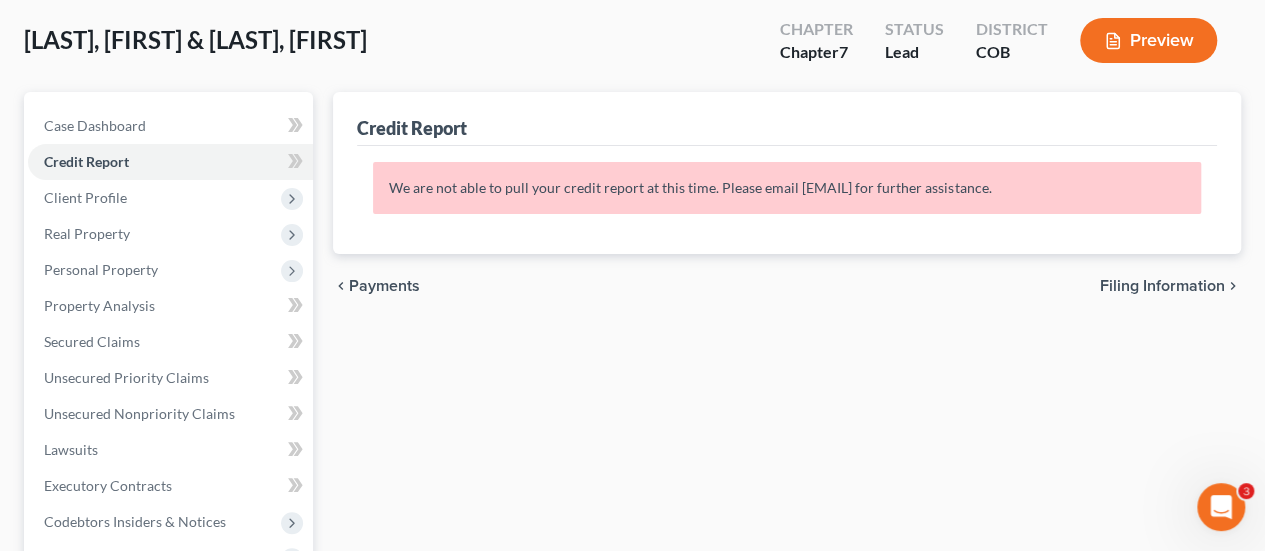 drag, startPoint x: 1130, startPoint y: 199, endPoint x: 383, endPoint y: 229, distance: 747.6022 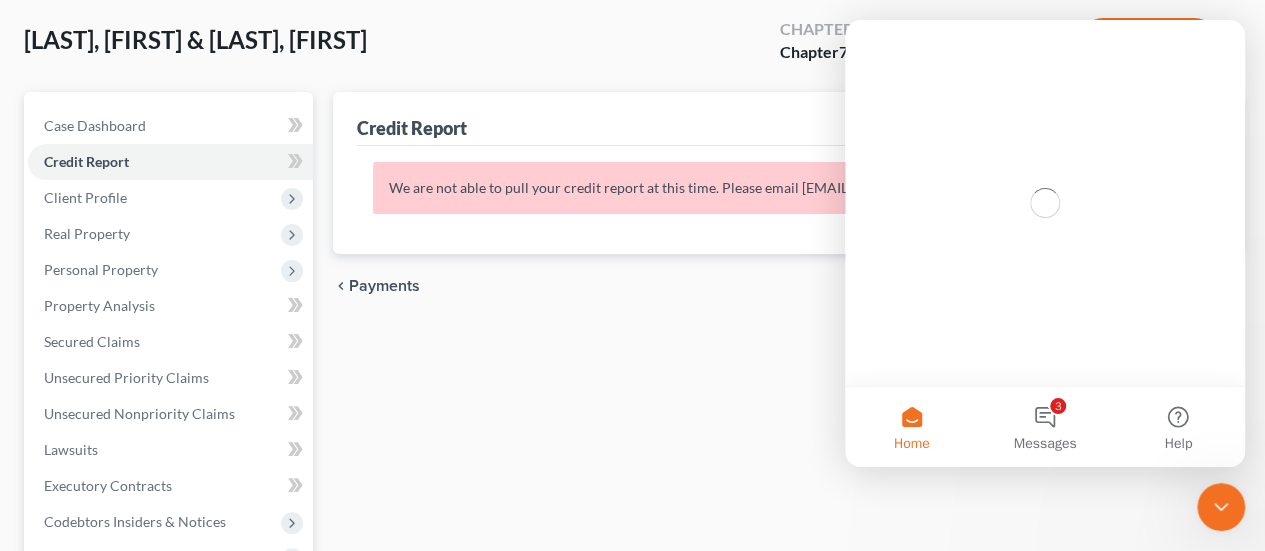 scroll, scrollTop: 0, scrollLeft: 0, axis: both 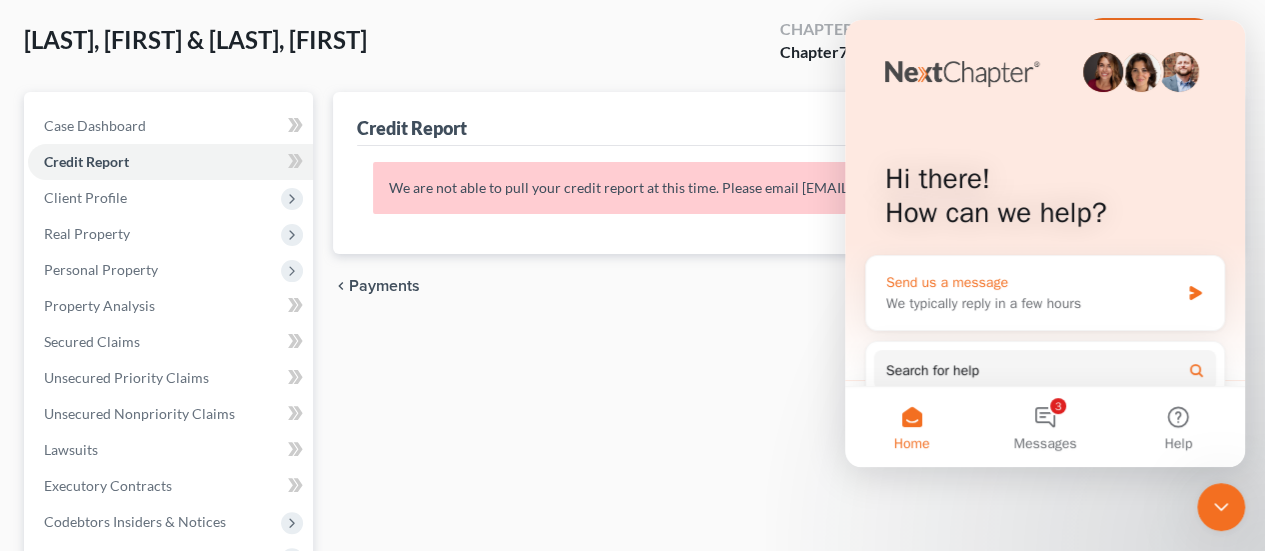 click on "We typically reply in a few hours" at bounding box center [1032, 303] 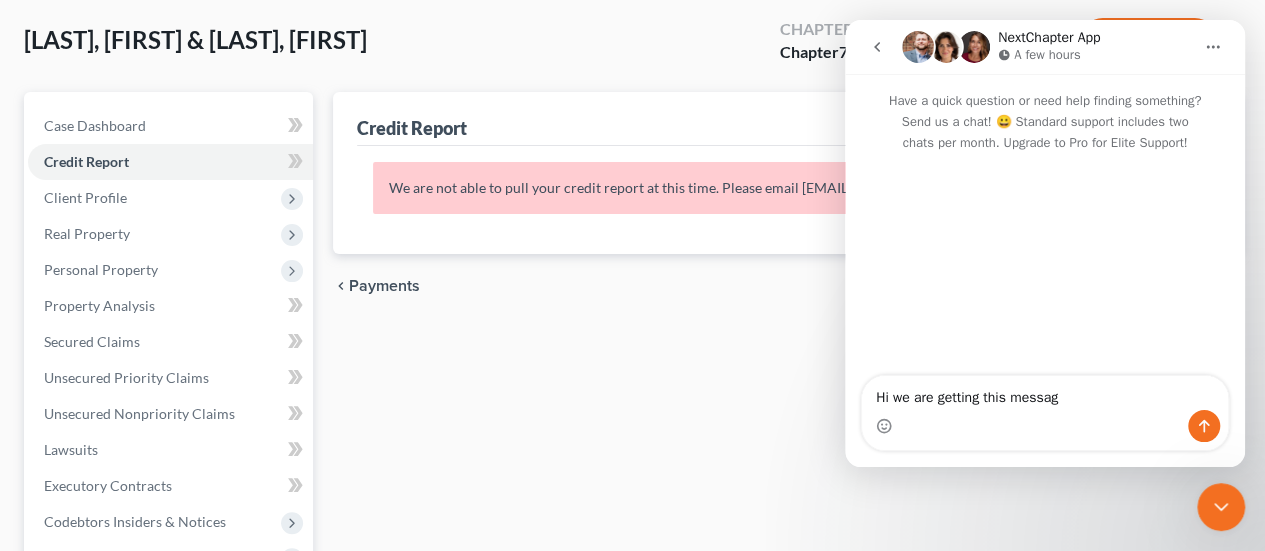 type on "Hi we are getting this message" 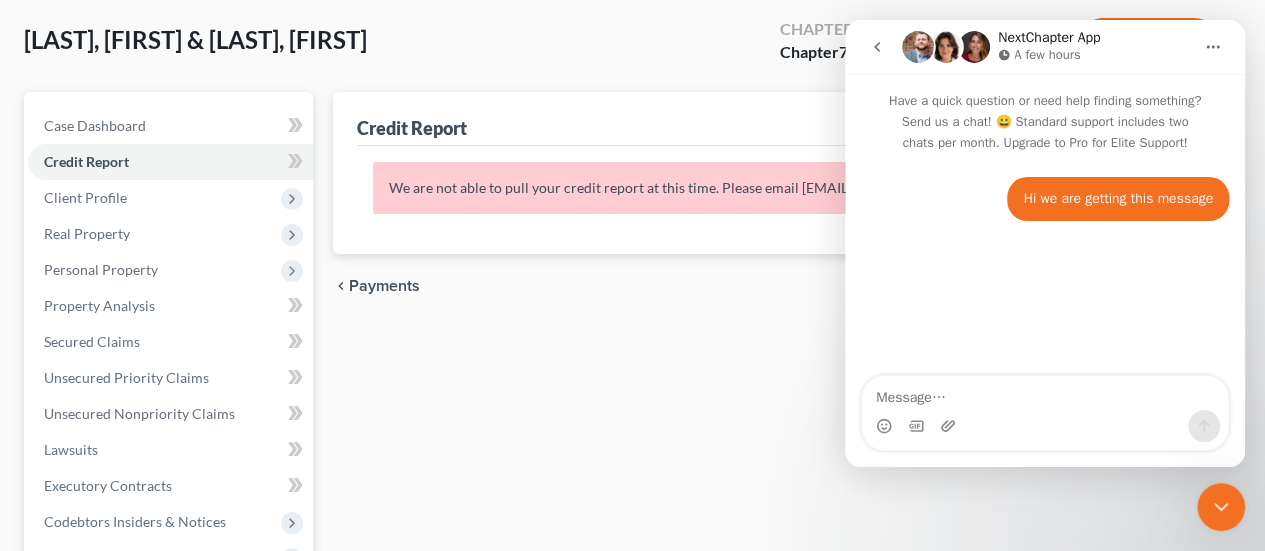 type on "We are not able to pull your credit report at this time. Please email [EMAIL] for further assistance." 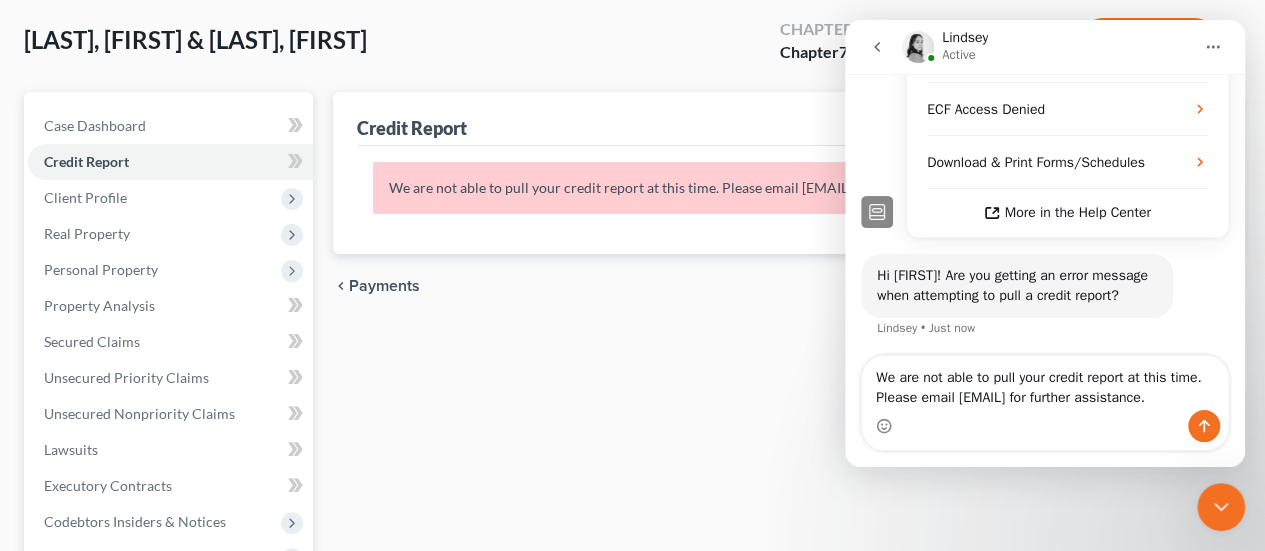 scroll, scrollTop: 390, scrollLeft: 0, axis: vertical 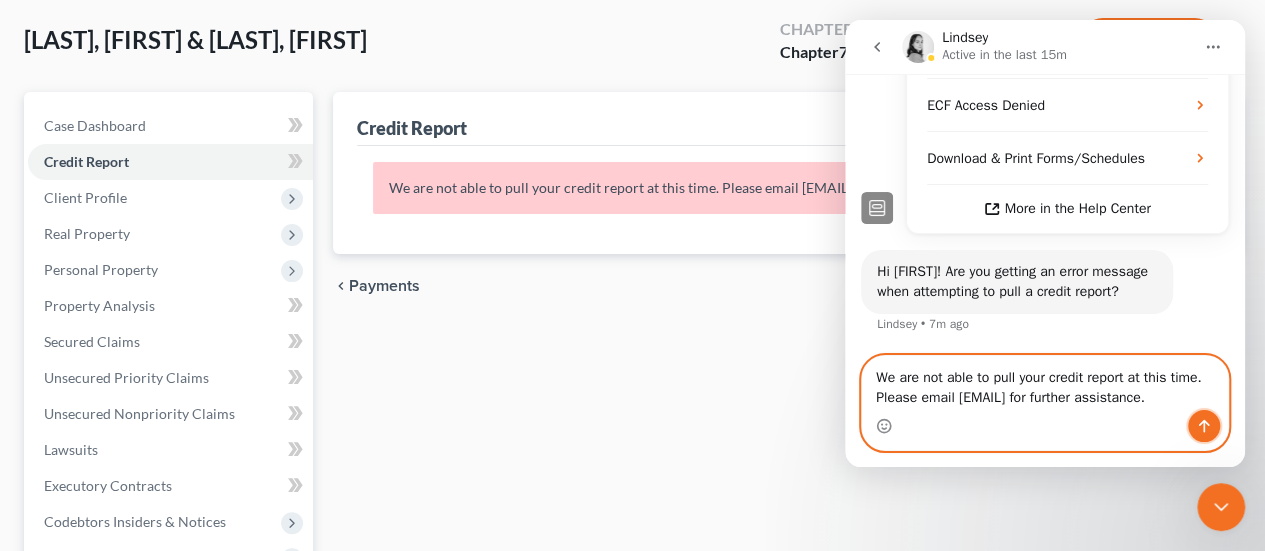 click 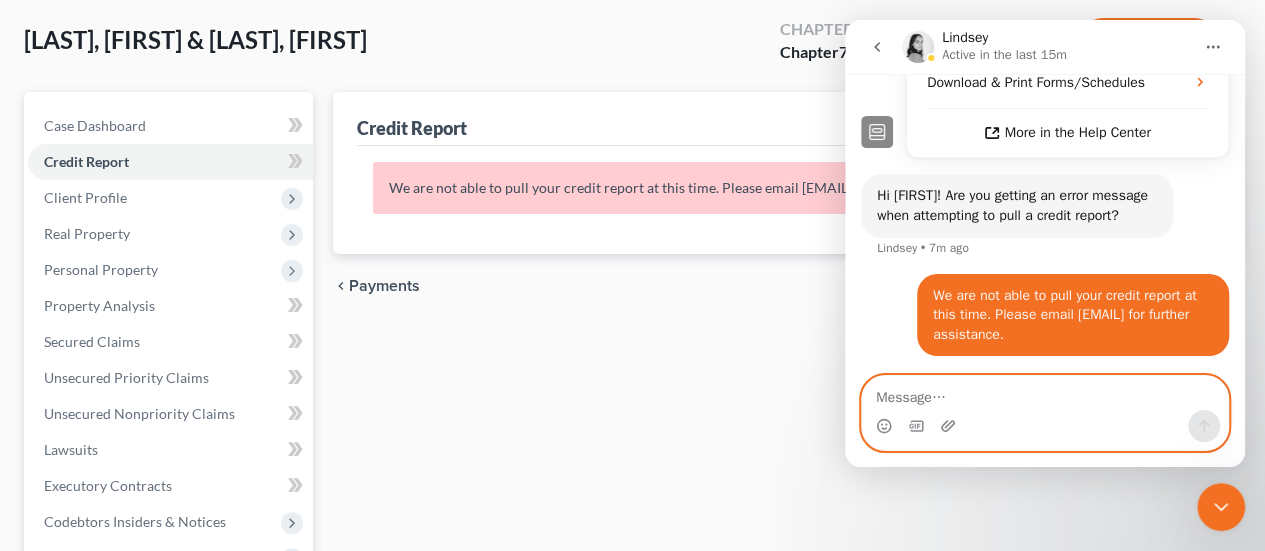 scroll, scrollTop: 468, scrollLeft: 0, axis: vertical 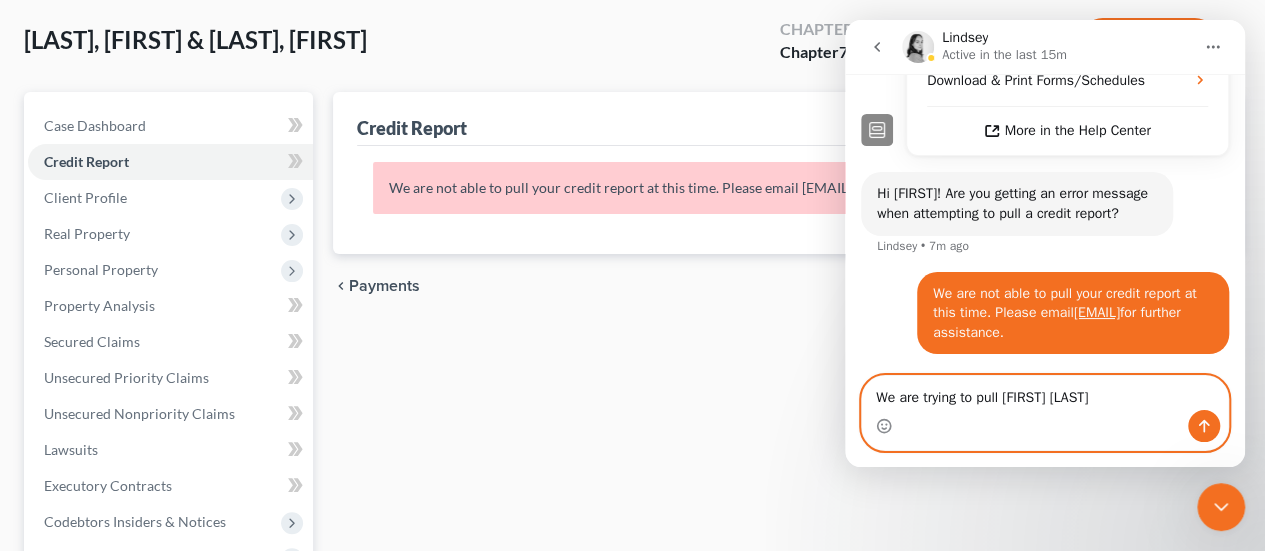 type on "We are trying to pull [FIRST] [LAST]" 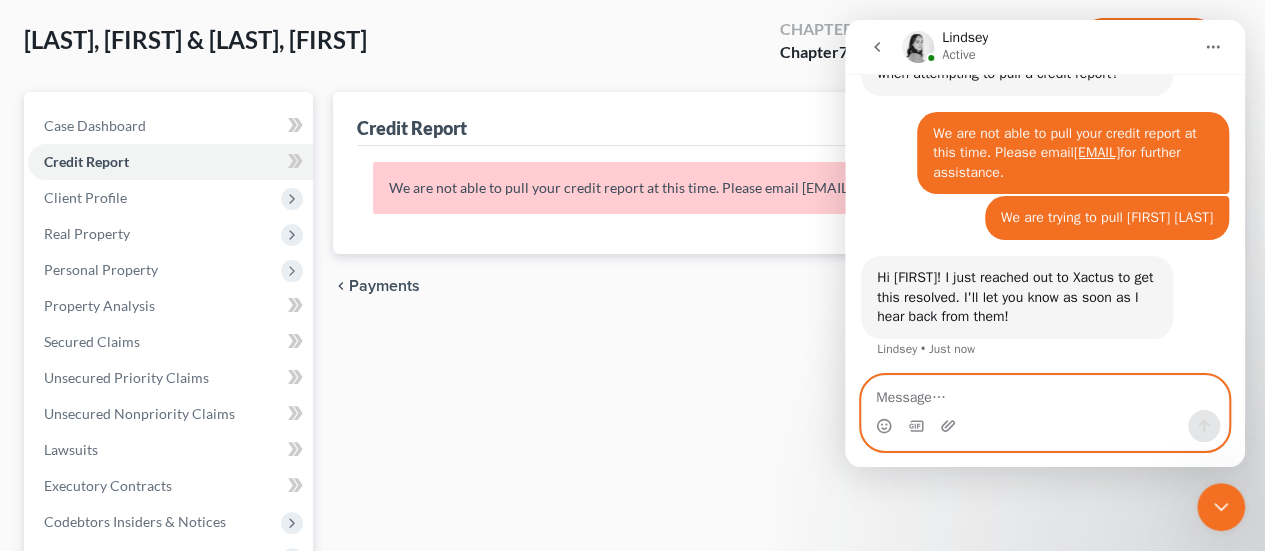 scroll, scrollTop: 612, scrollLeft: 0, axis: vertical 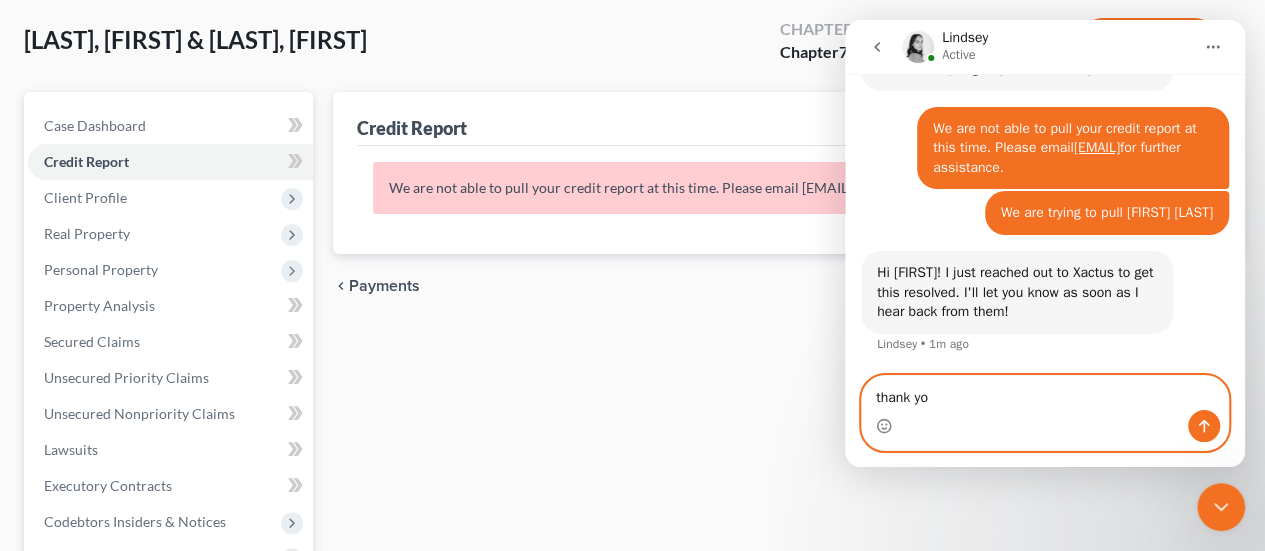 type on "thank you" 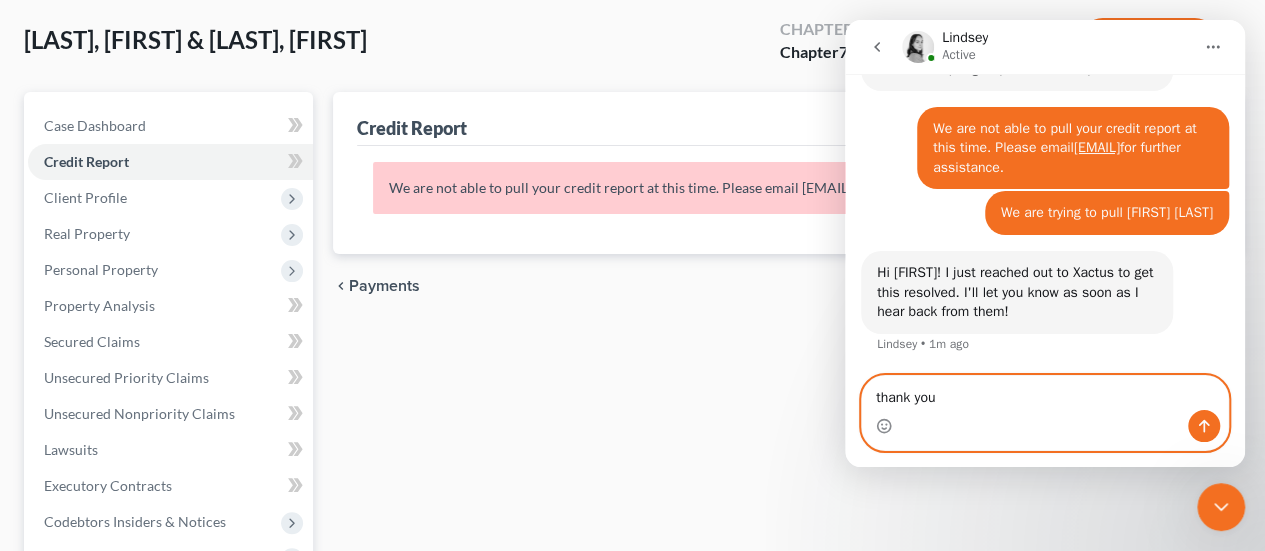 type 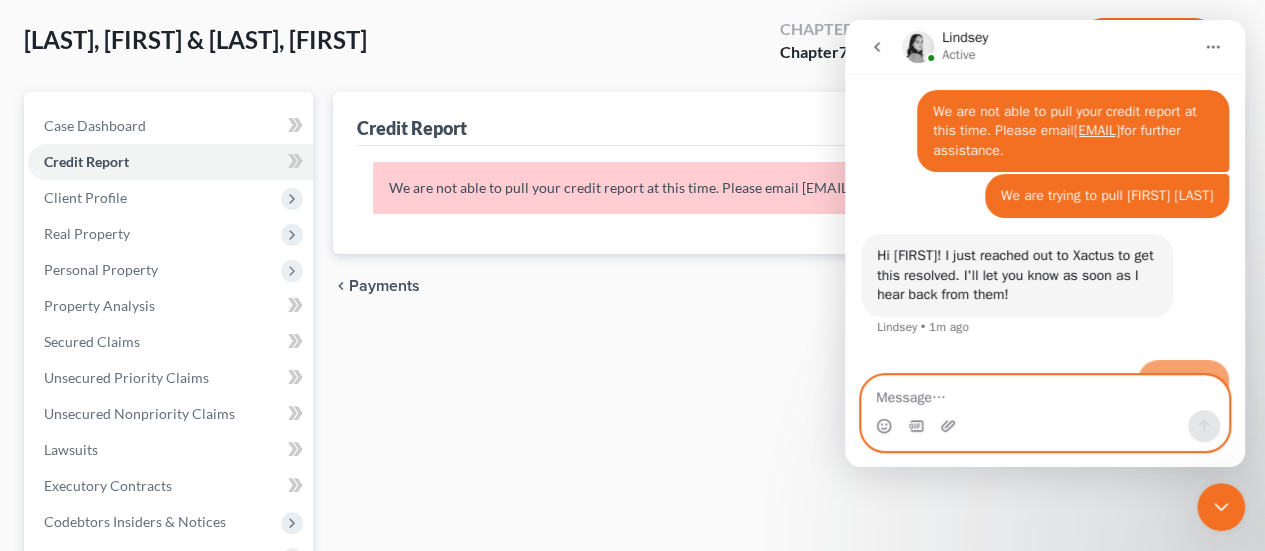 scroll, scrollTop: 672, scrollLeft: 0, axis: vertical 